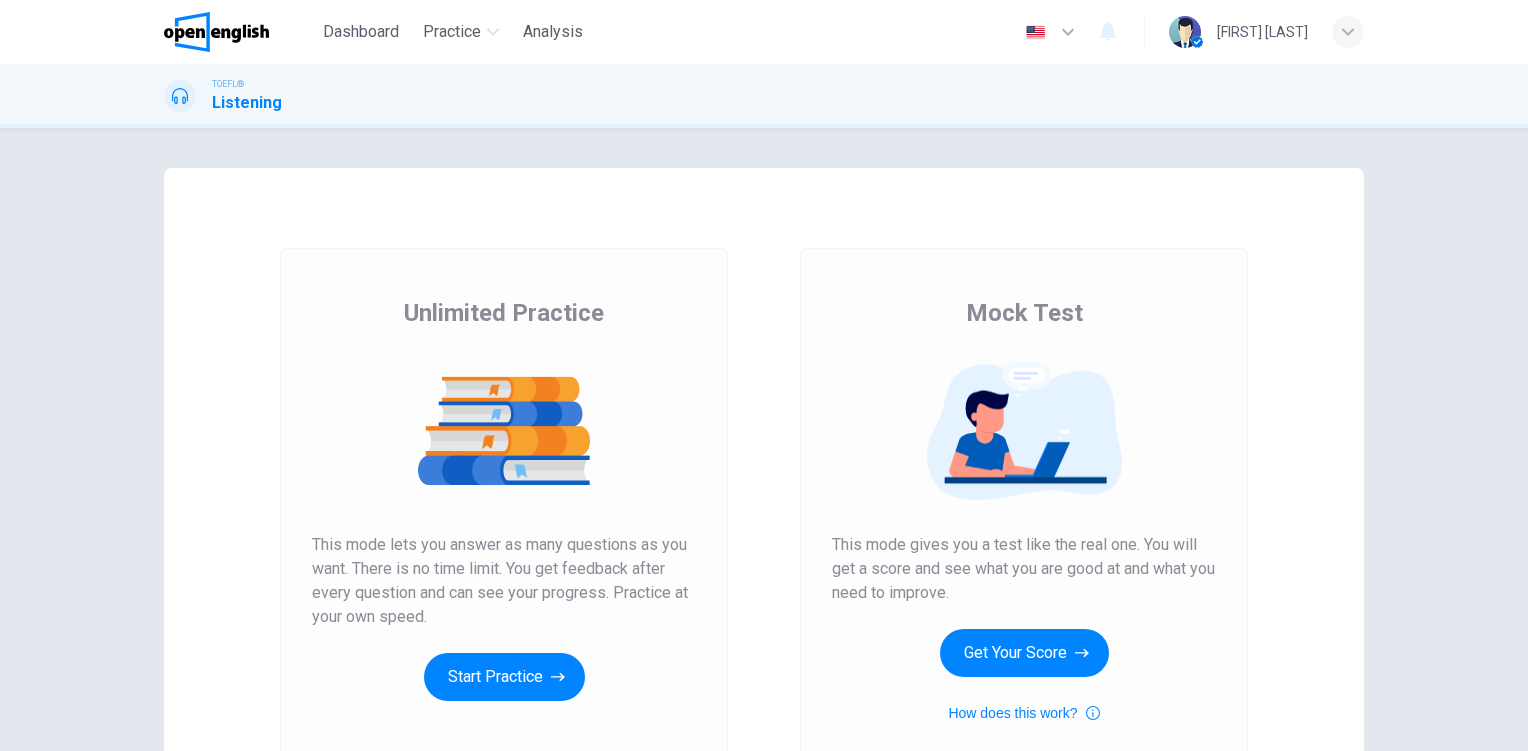scroll, scrollTop: 0, scrollLeft: 0, axis: both 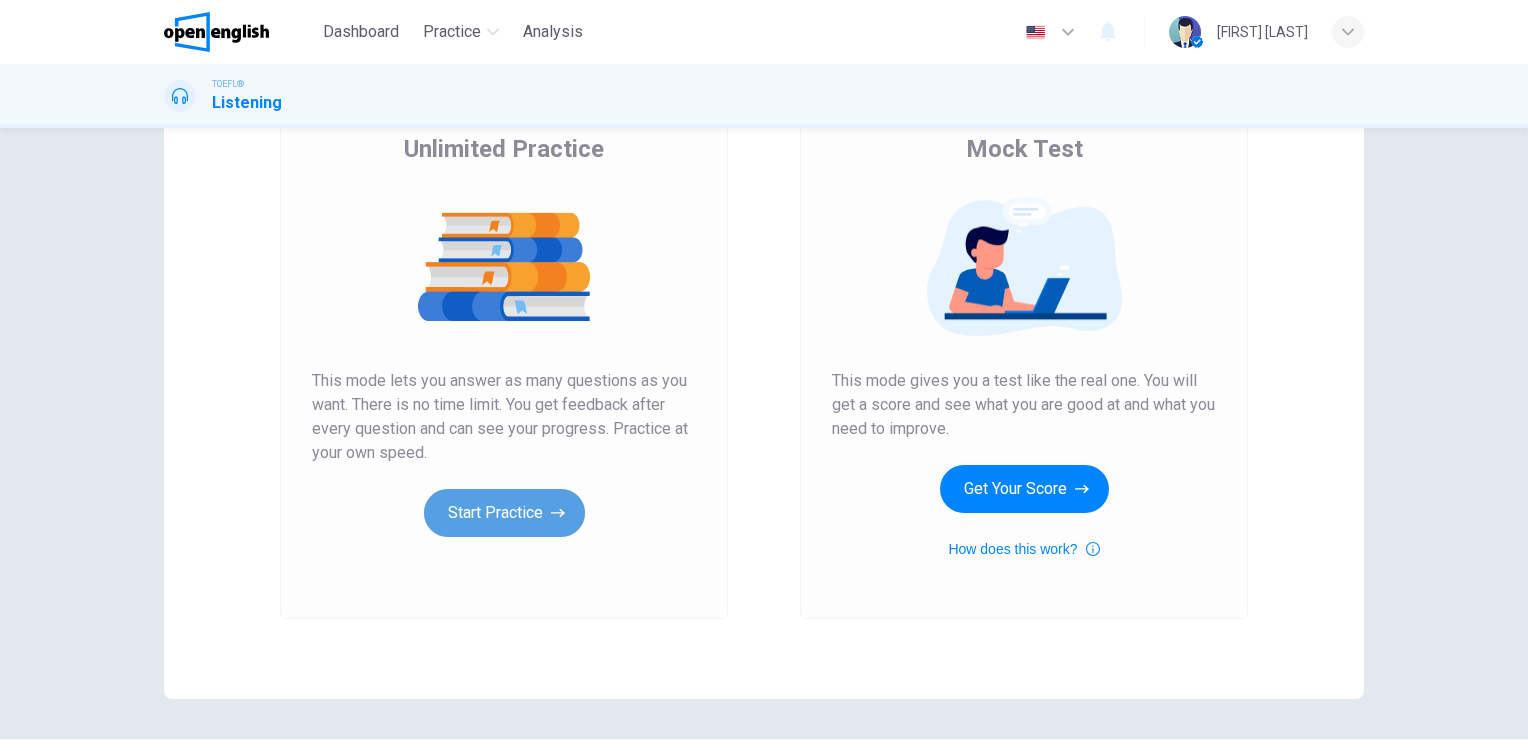 click on "Start Practice" at bounding box center (504, 513) 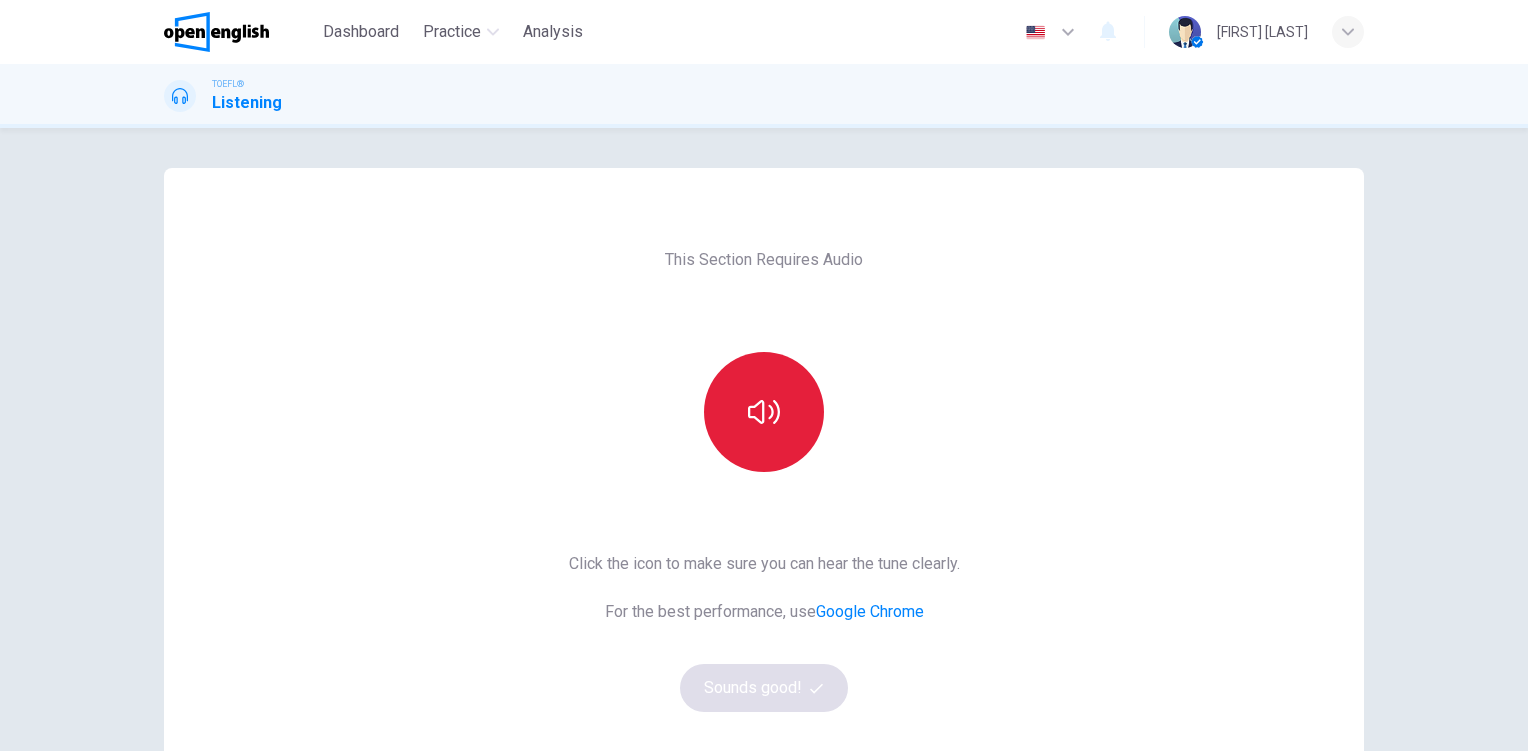 click at bounding box center (764, 412) 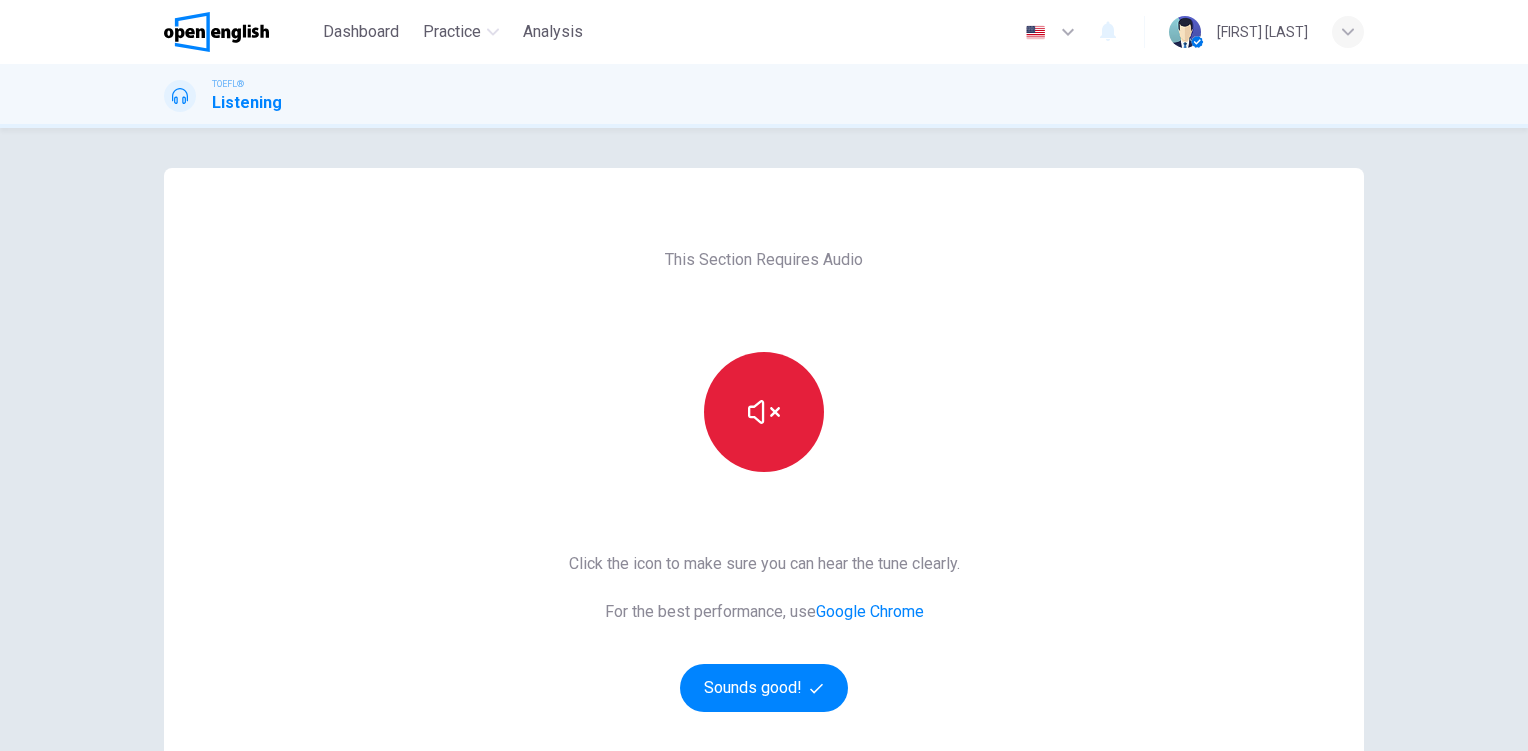 type 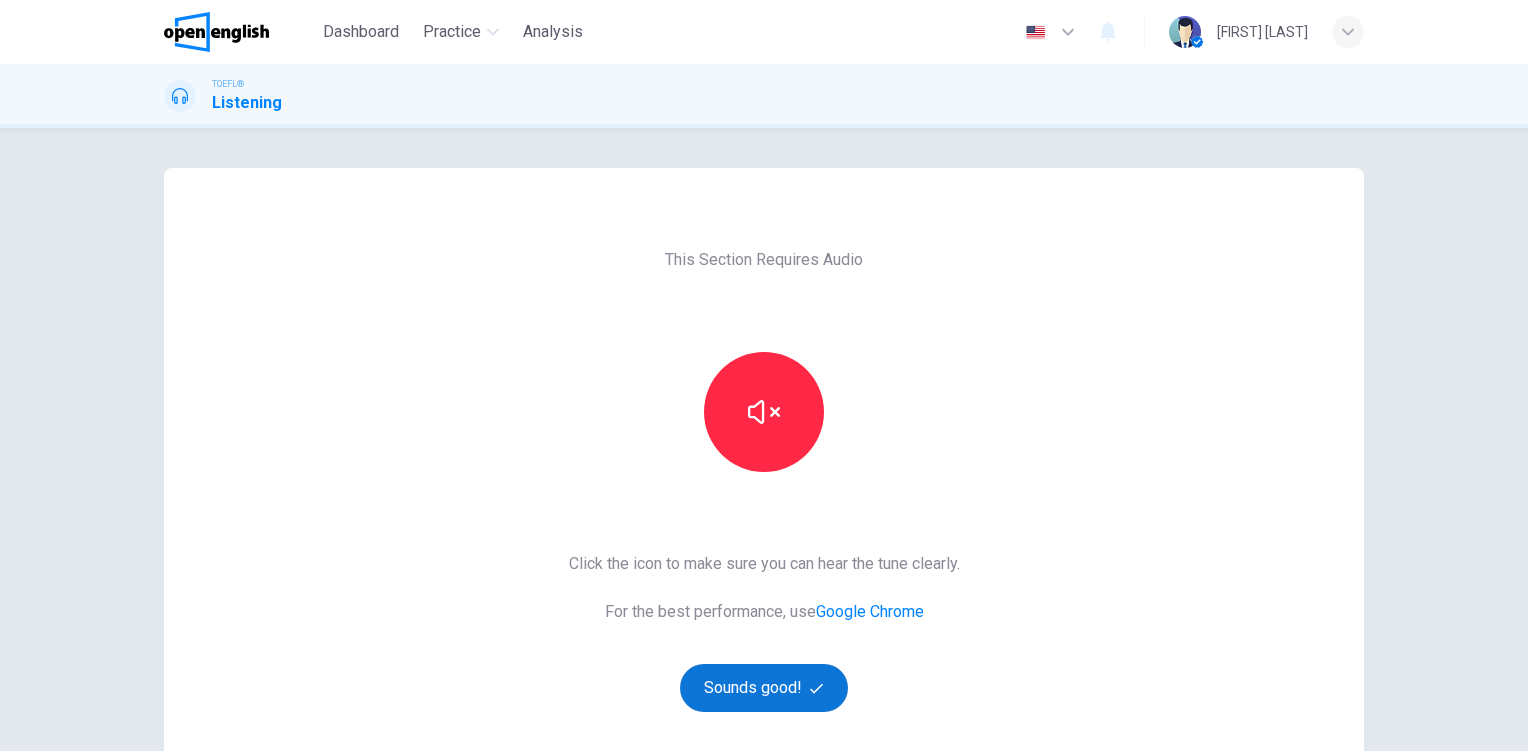 click on "Sounds good!" at bounding box center (764, 688) 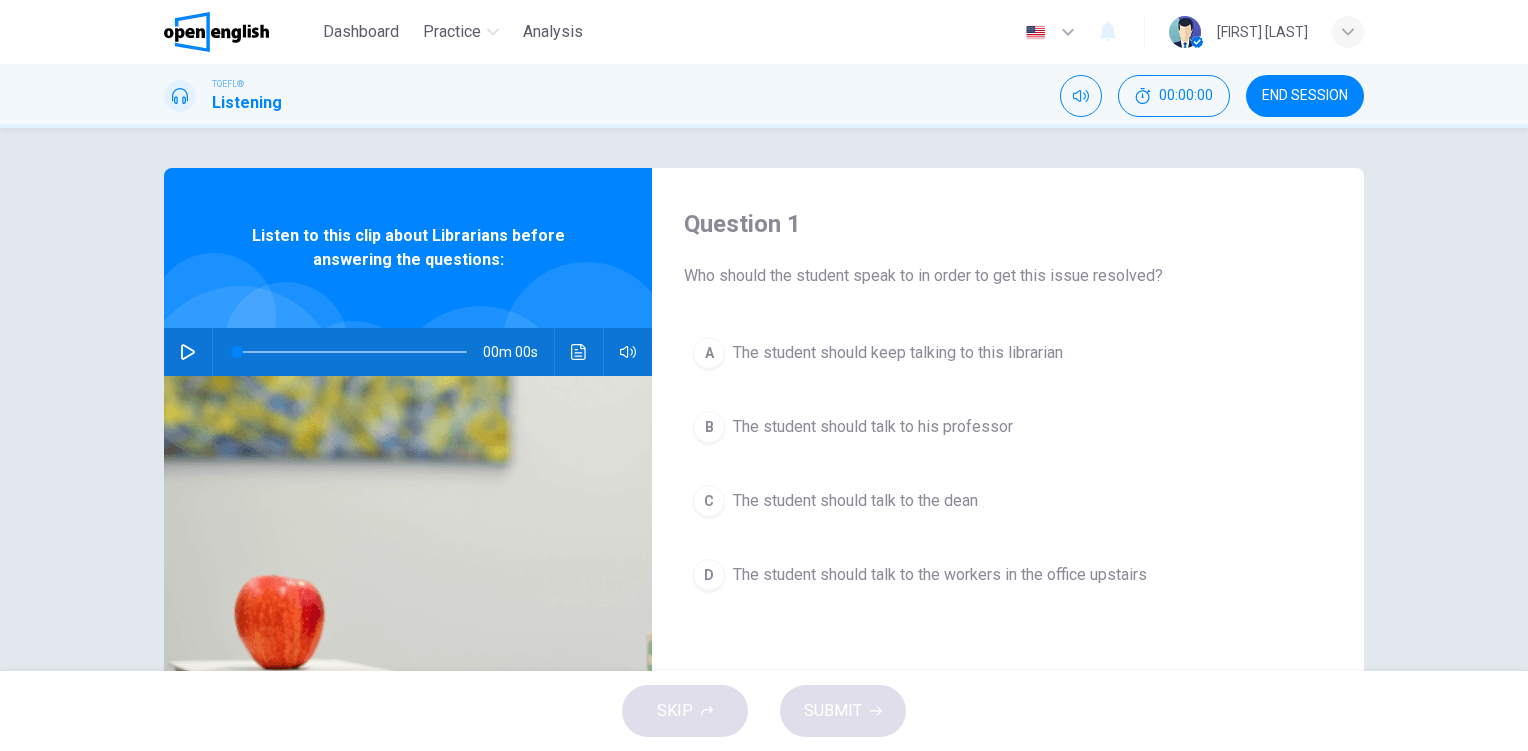 scroll, scrollTop: 64, scrollLeft: 0, axis: vertical 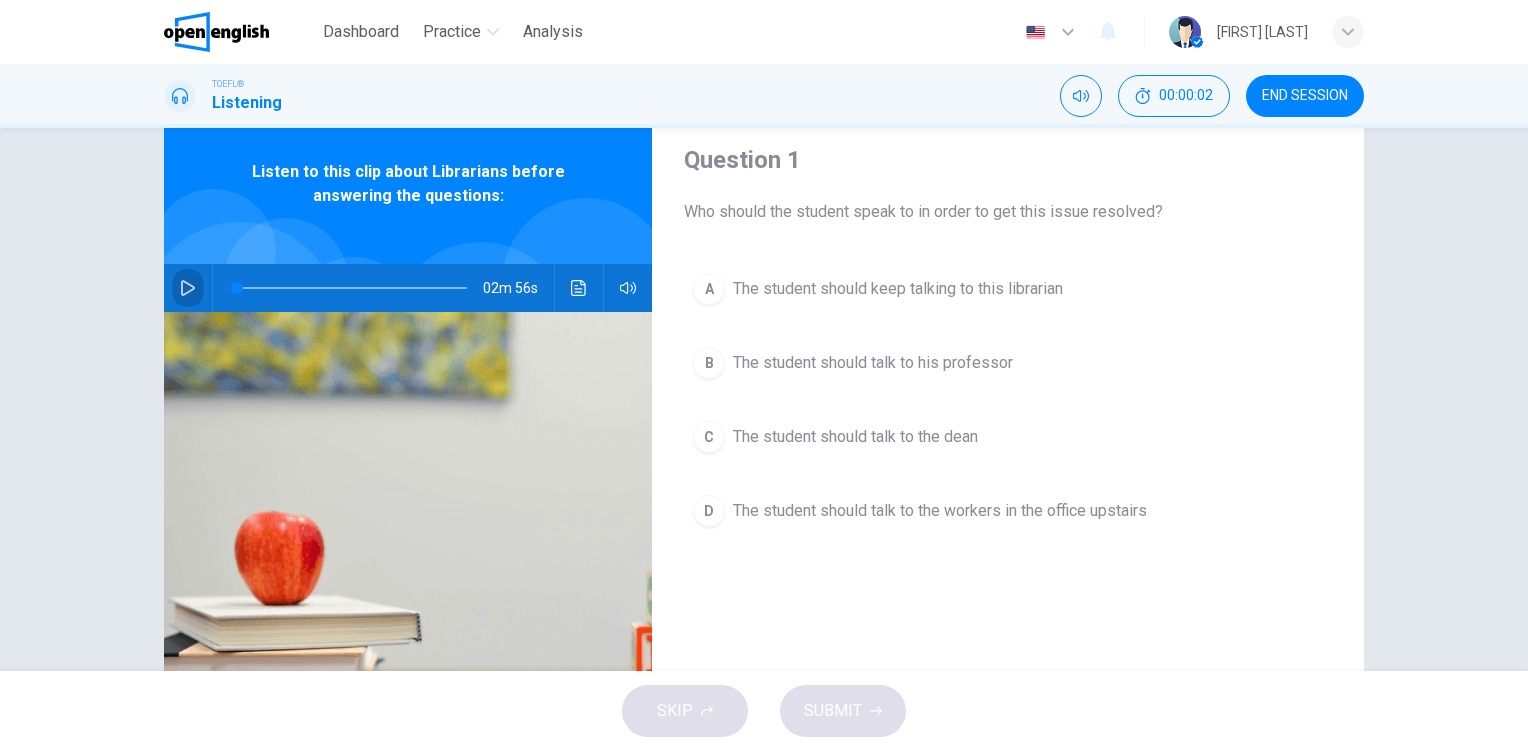 click at bounding box center [188, 288] 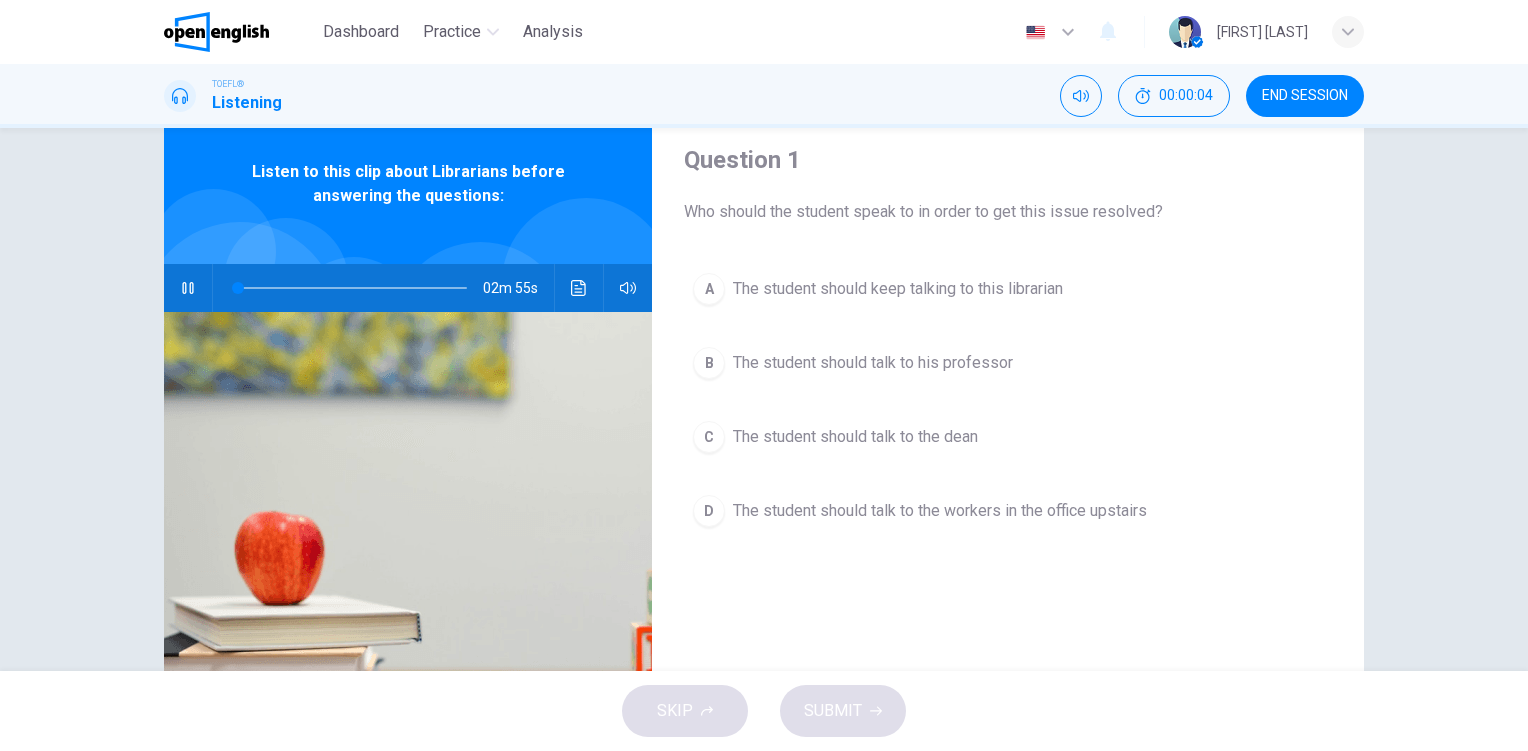type 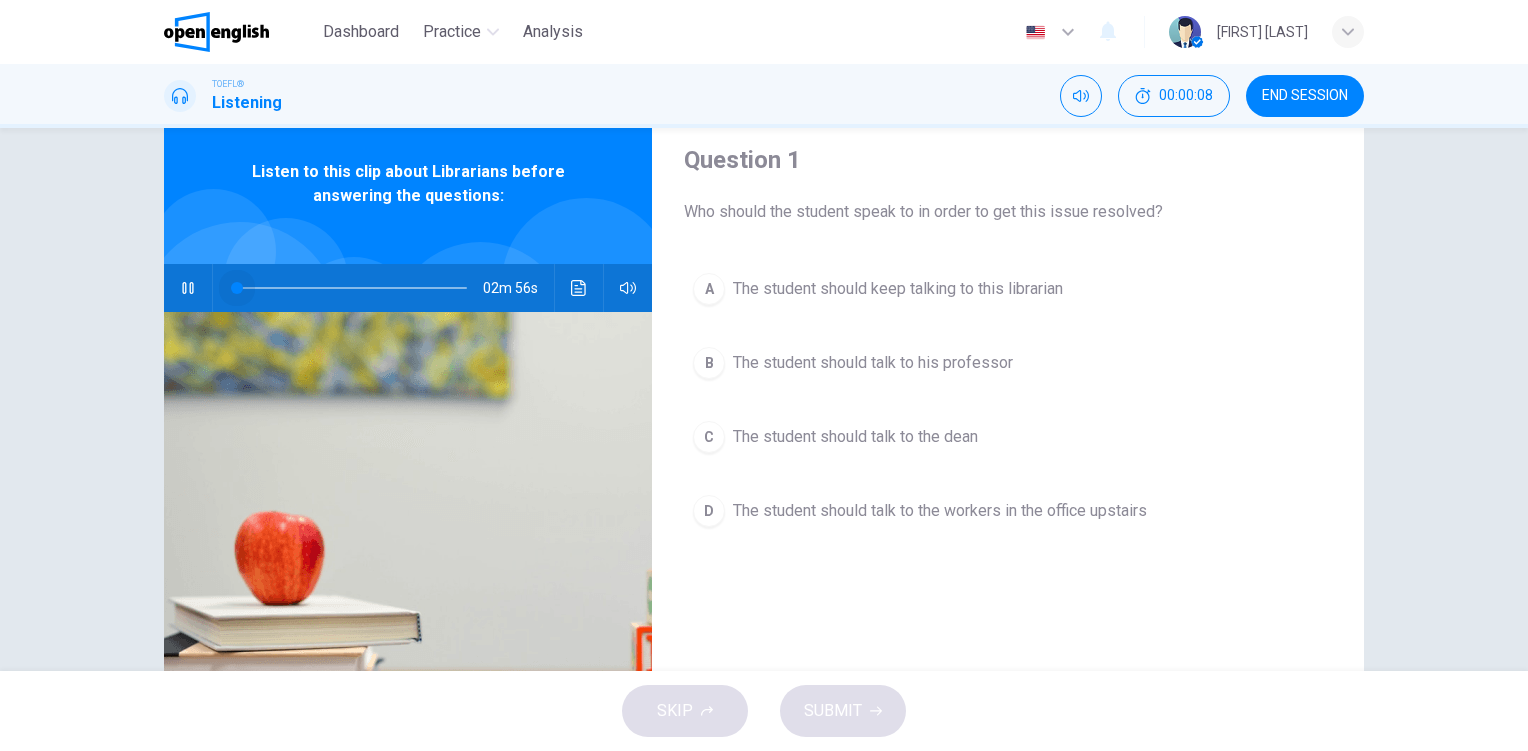 drag, startPoint x: 244, startPoint y: 284, endPoint x: 188, endPoint y: 288, distance: 56.142673 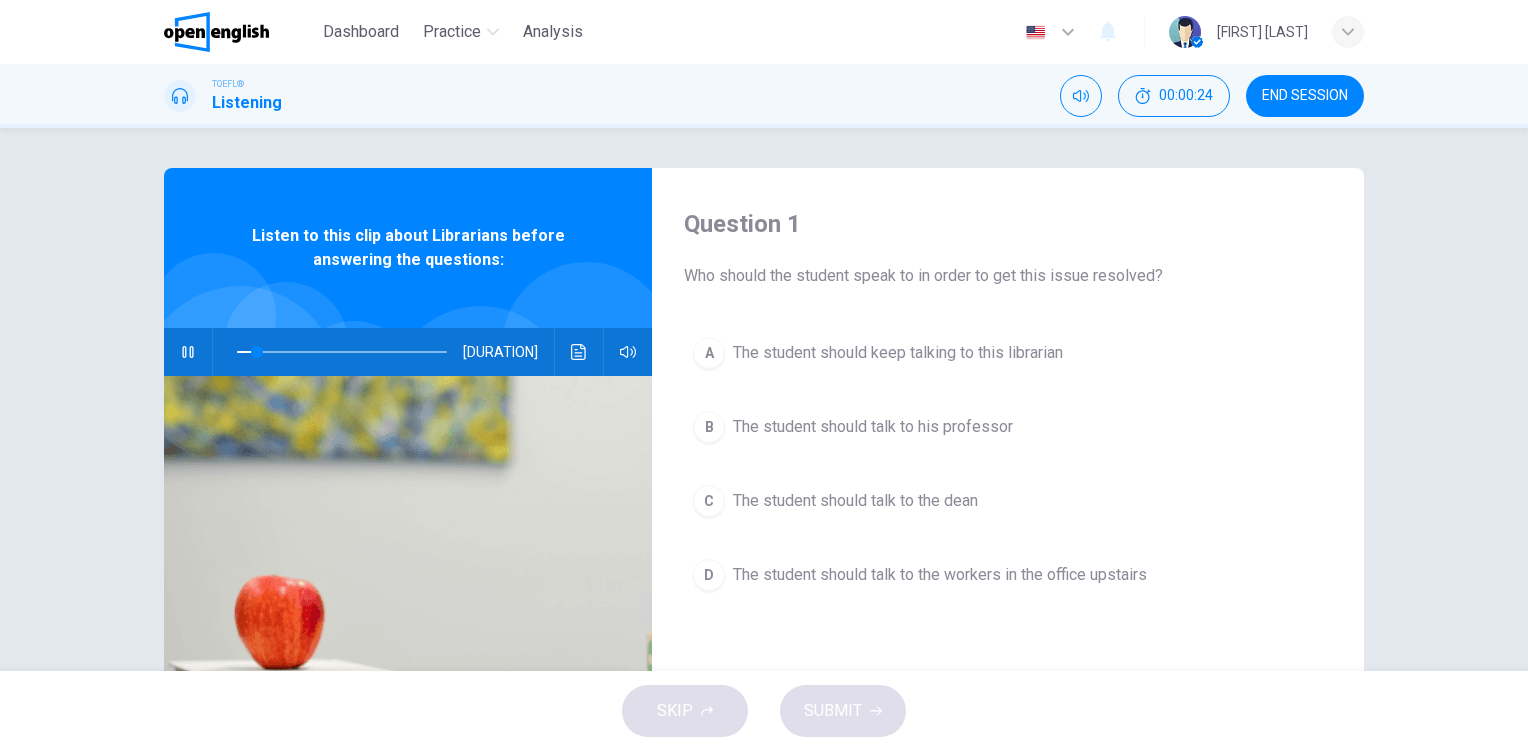 scroll, scrollTop: 4, scrollLeft: 0, axis: vertical 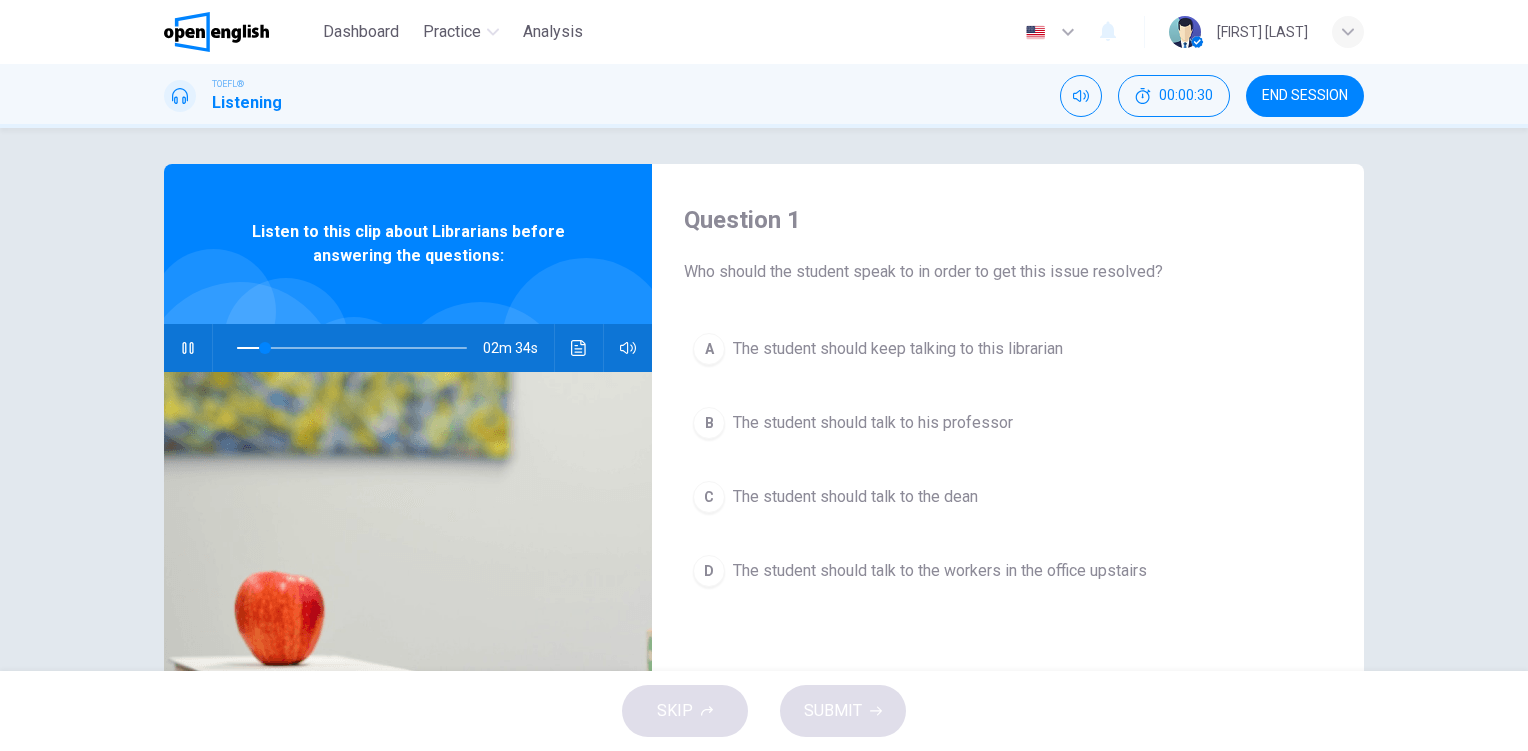 type on "**" 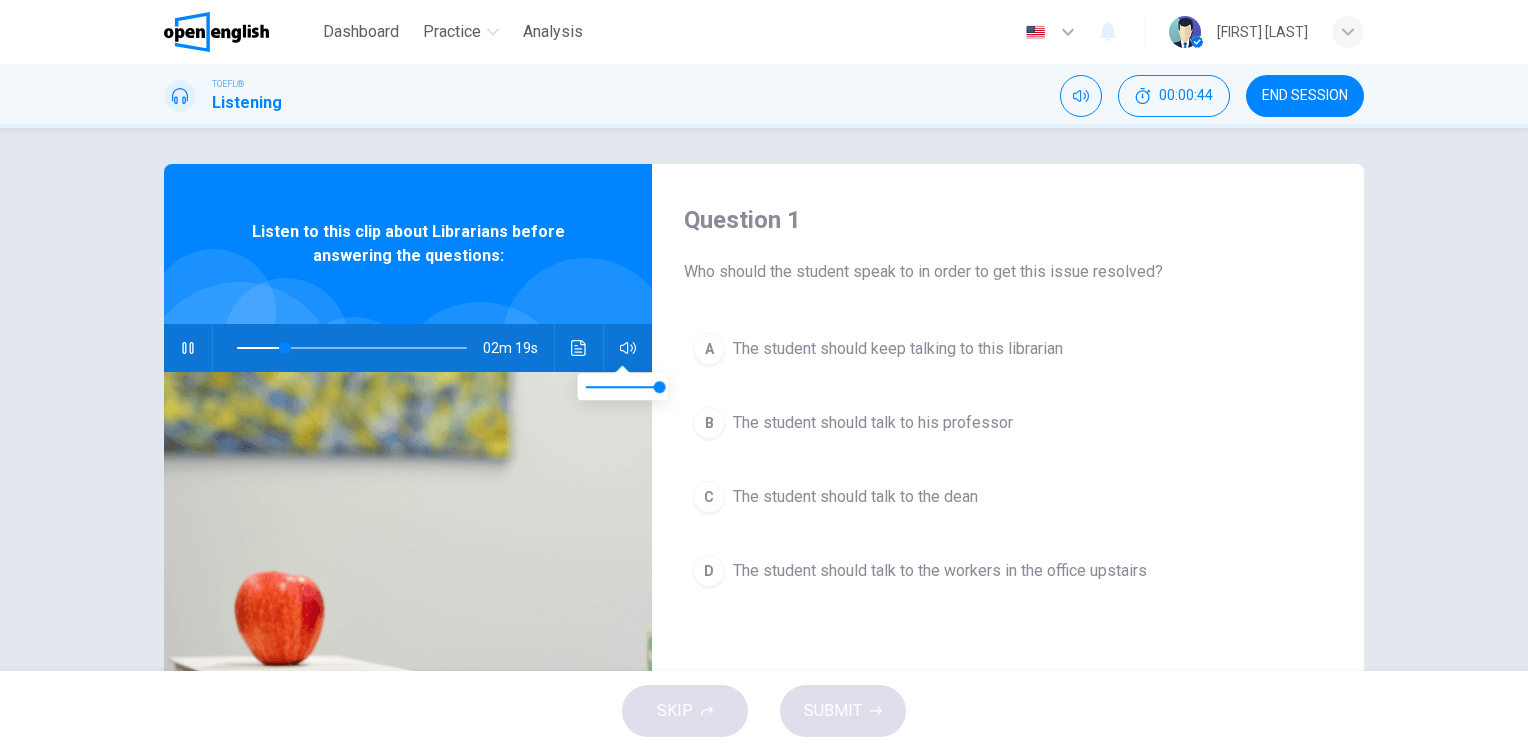 click at bounding box center (628, 348) 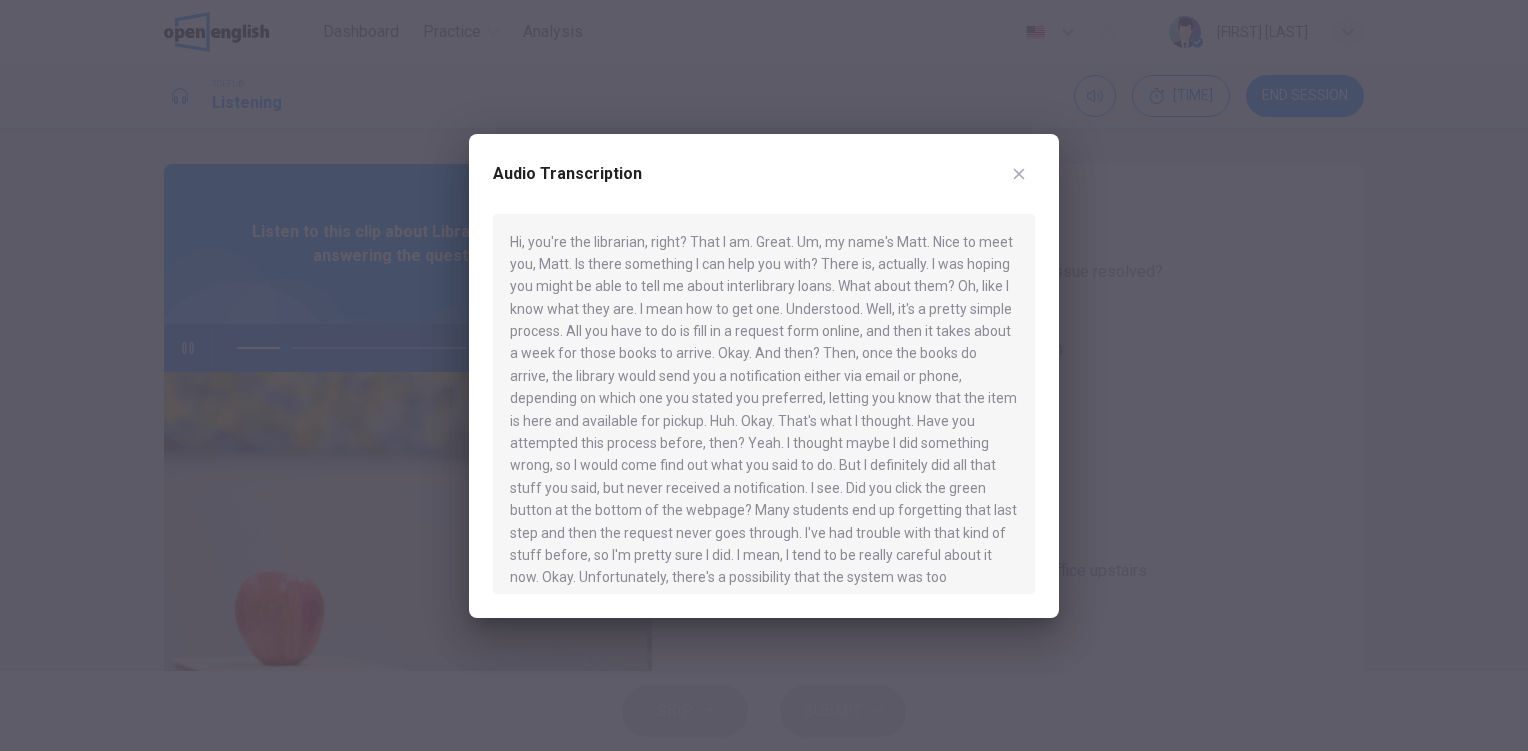 click at bounding box center (1019, 174) 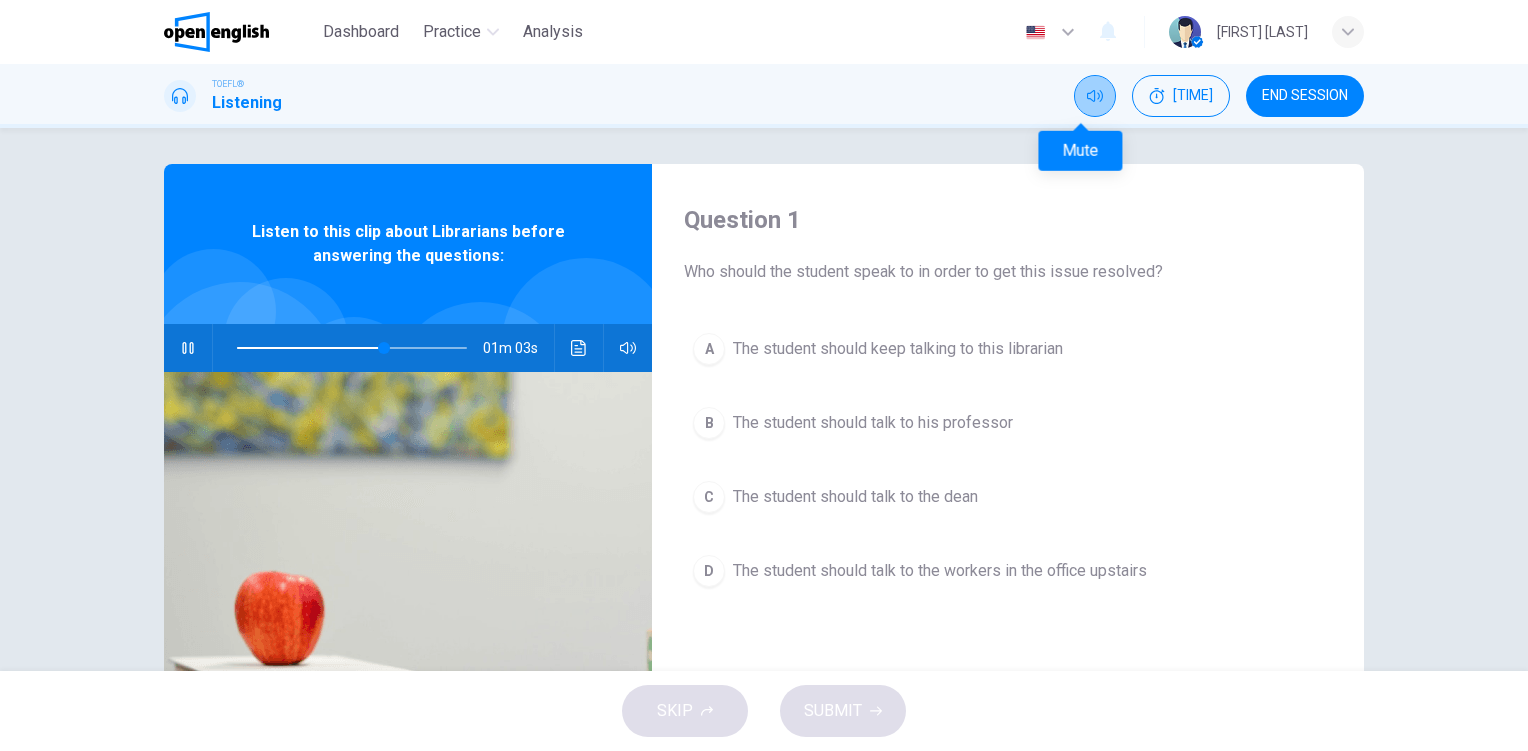 click at bounding box center [1095, 96] 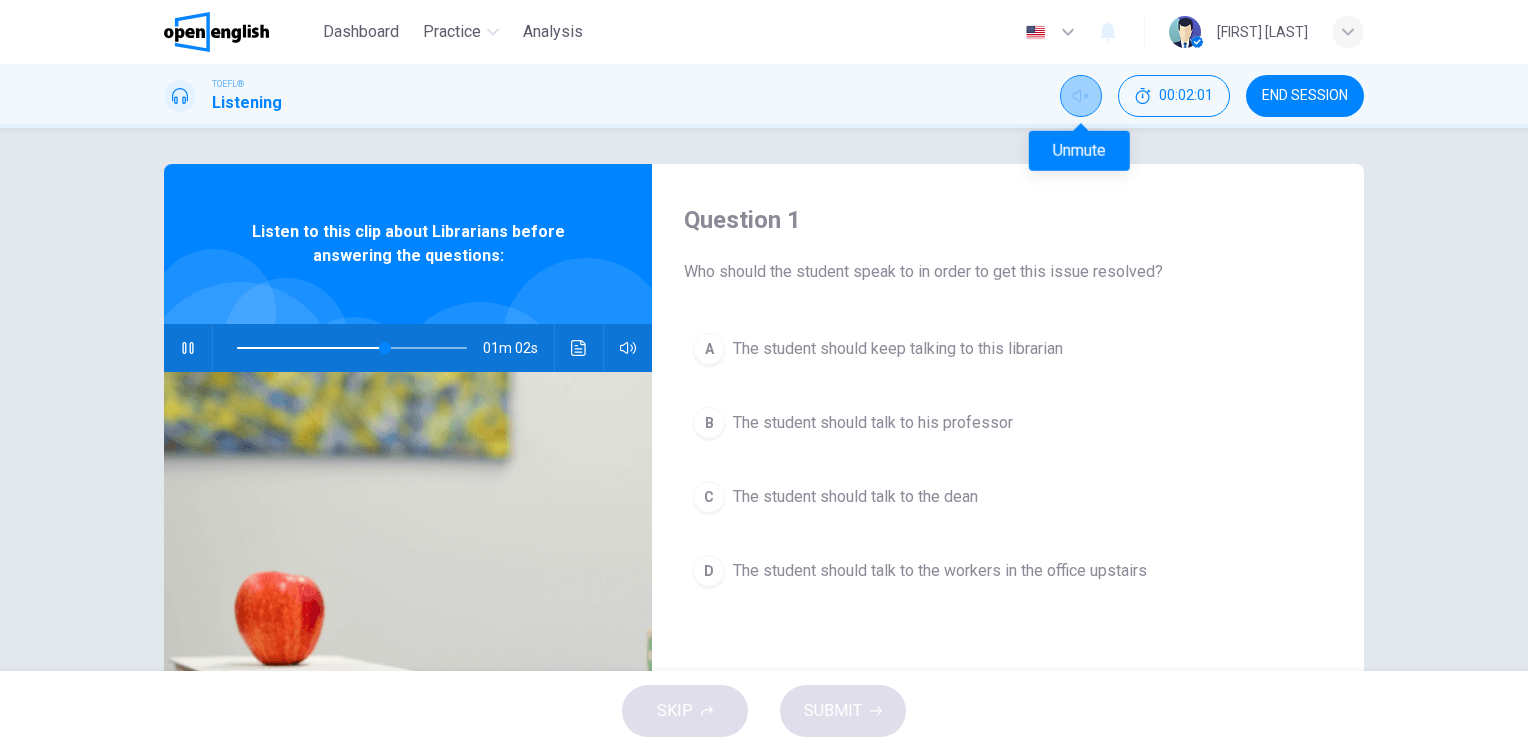 click at bounding box center [1081, 96] 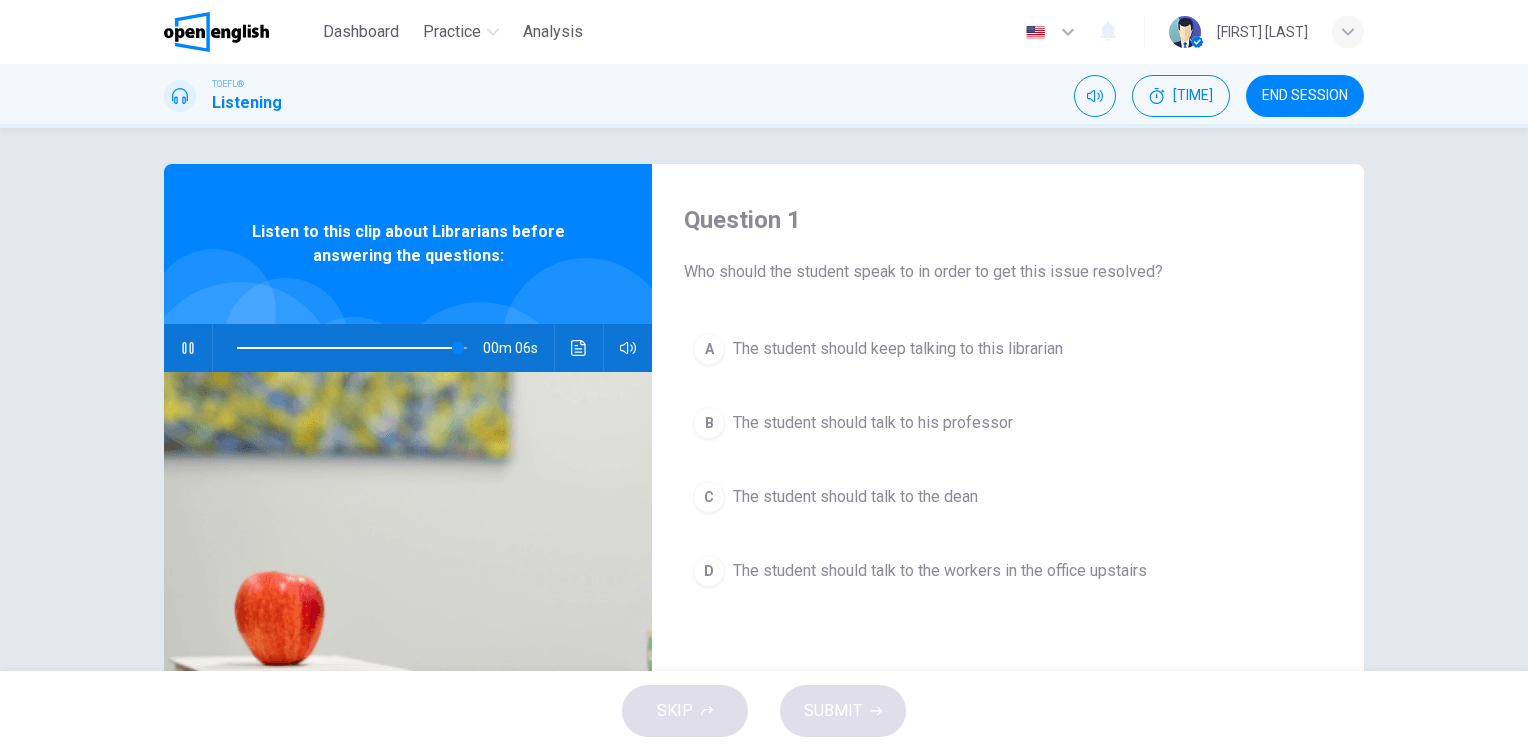 scroll, scrollTop: 40, scrollLeft: 0, axis: vertical 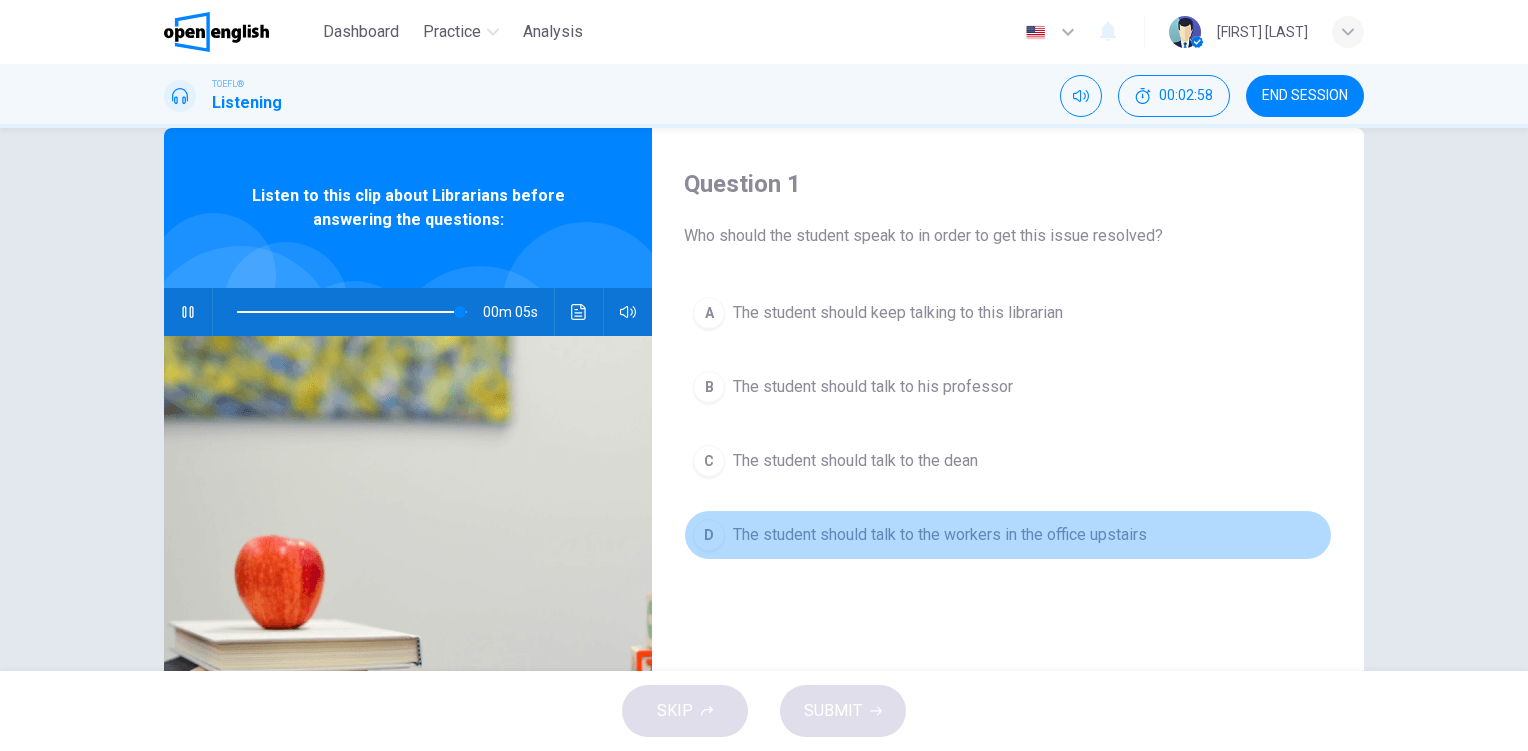 click on "D" at bounding box center (709, 313) 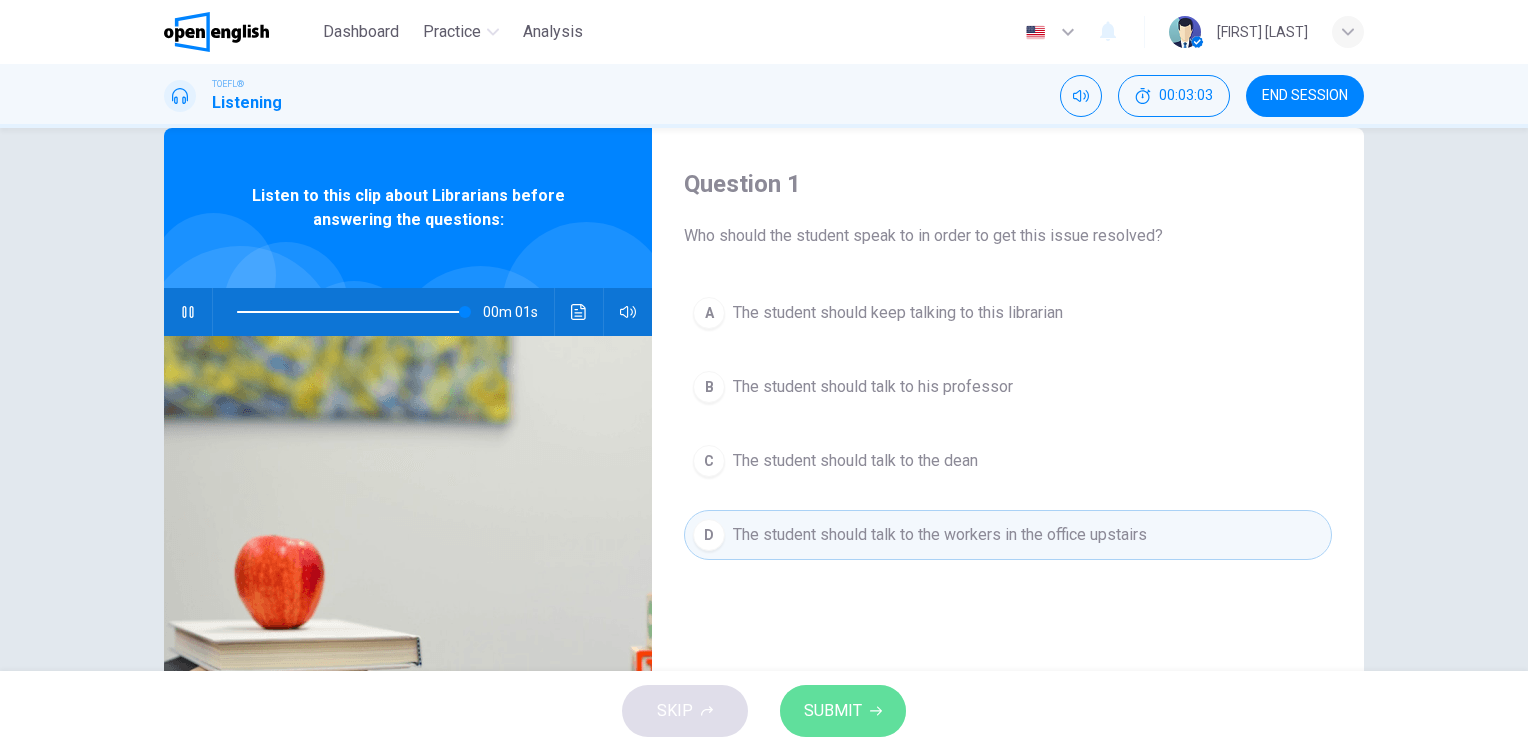 click on "SUBMIT" at bounding box center [833, 711] 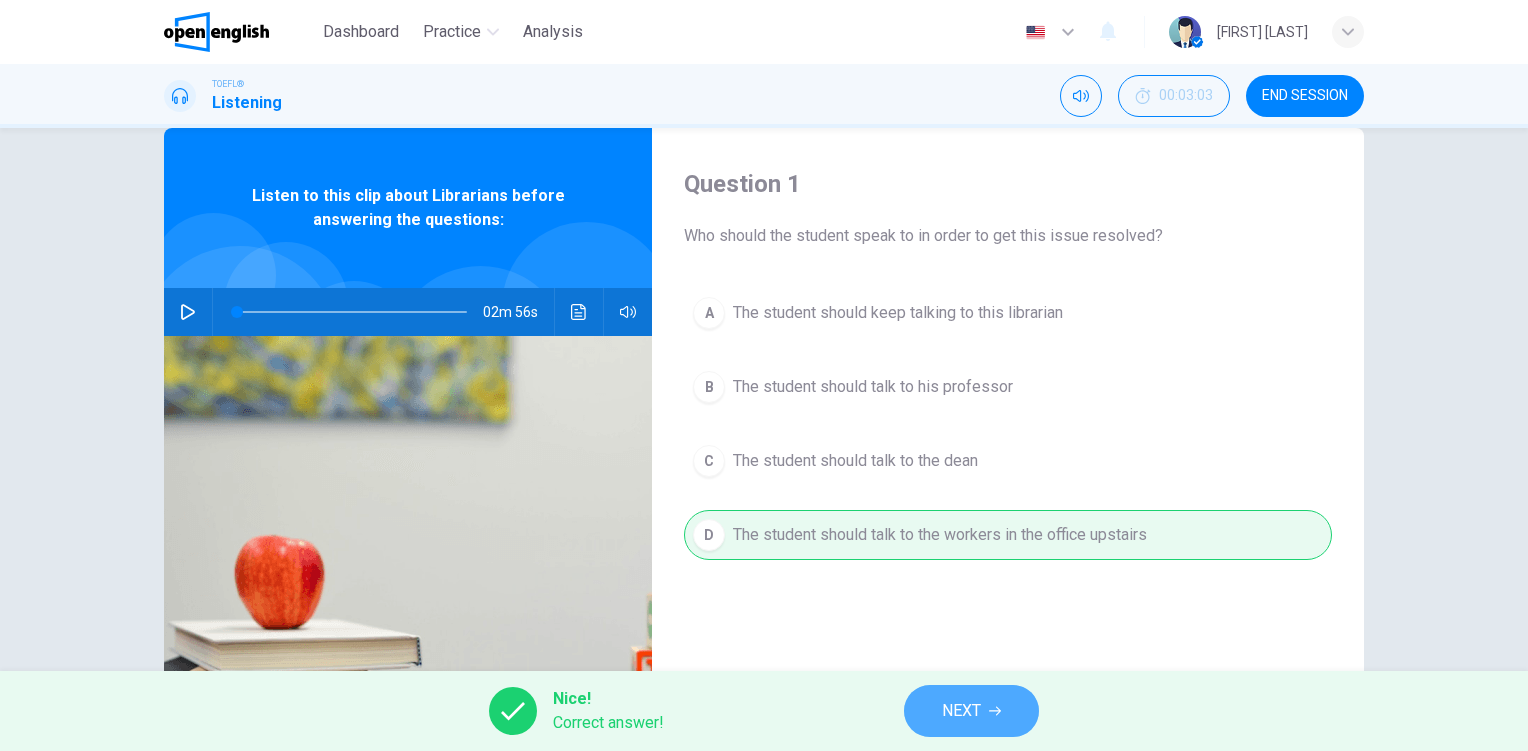 click on "NEXT" at bounding box center (961, 711) 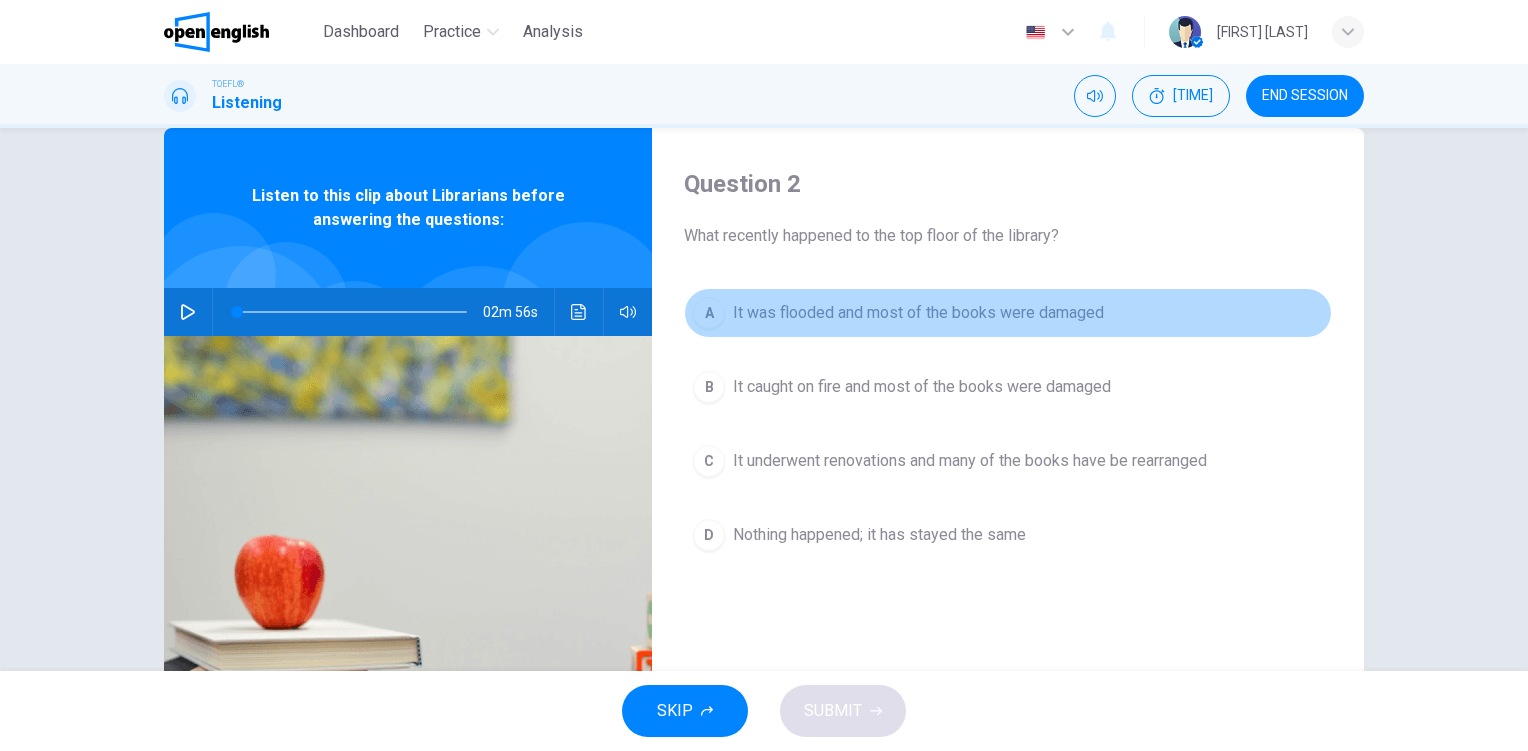 click on "A It was flooded and most of the books were damaged" at bounding box center [1008, 313] 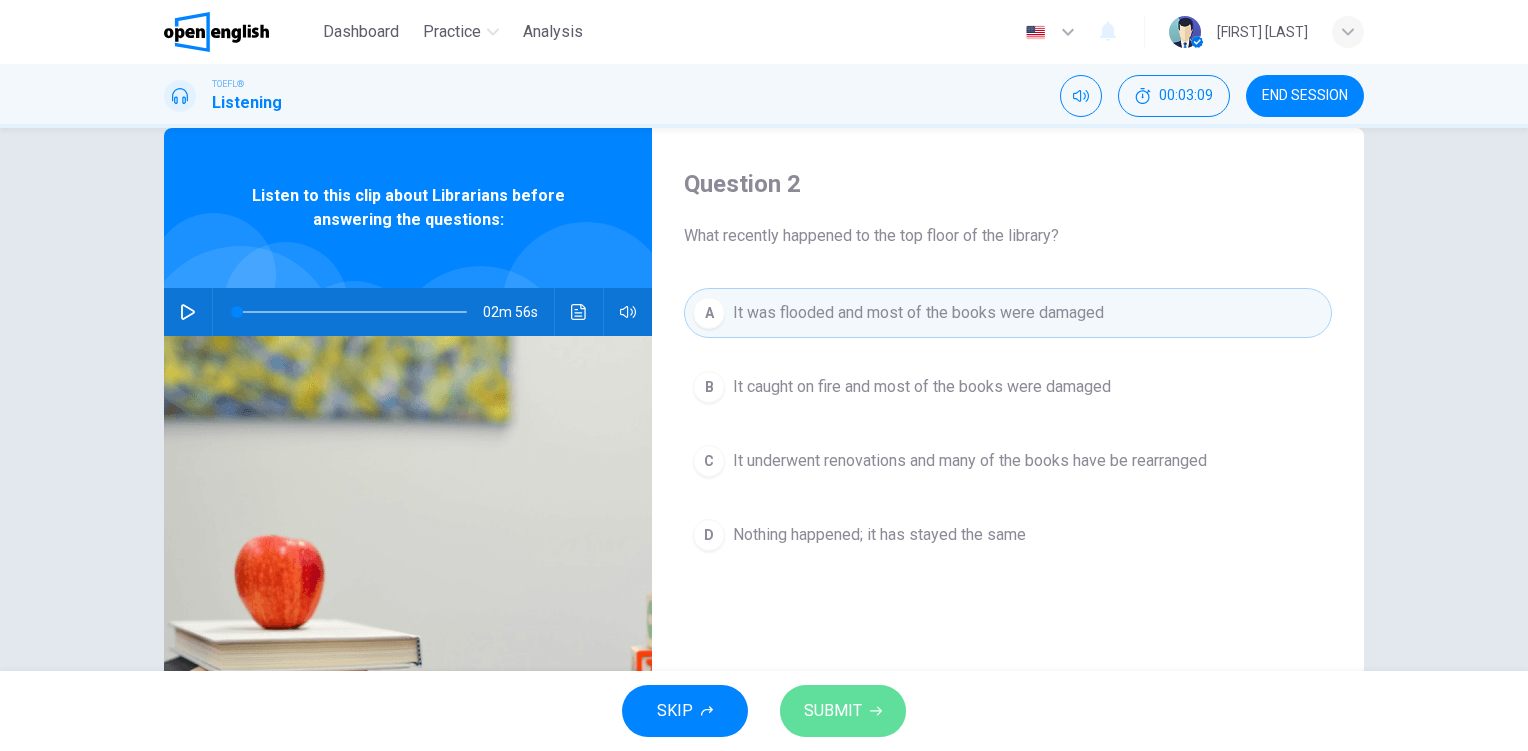 click on "SUBMIT" at bounding box center [833, 711] 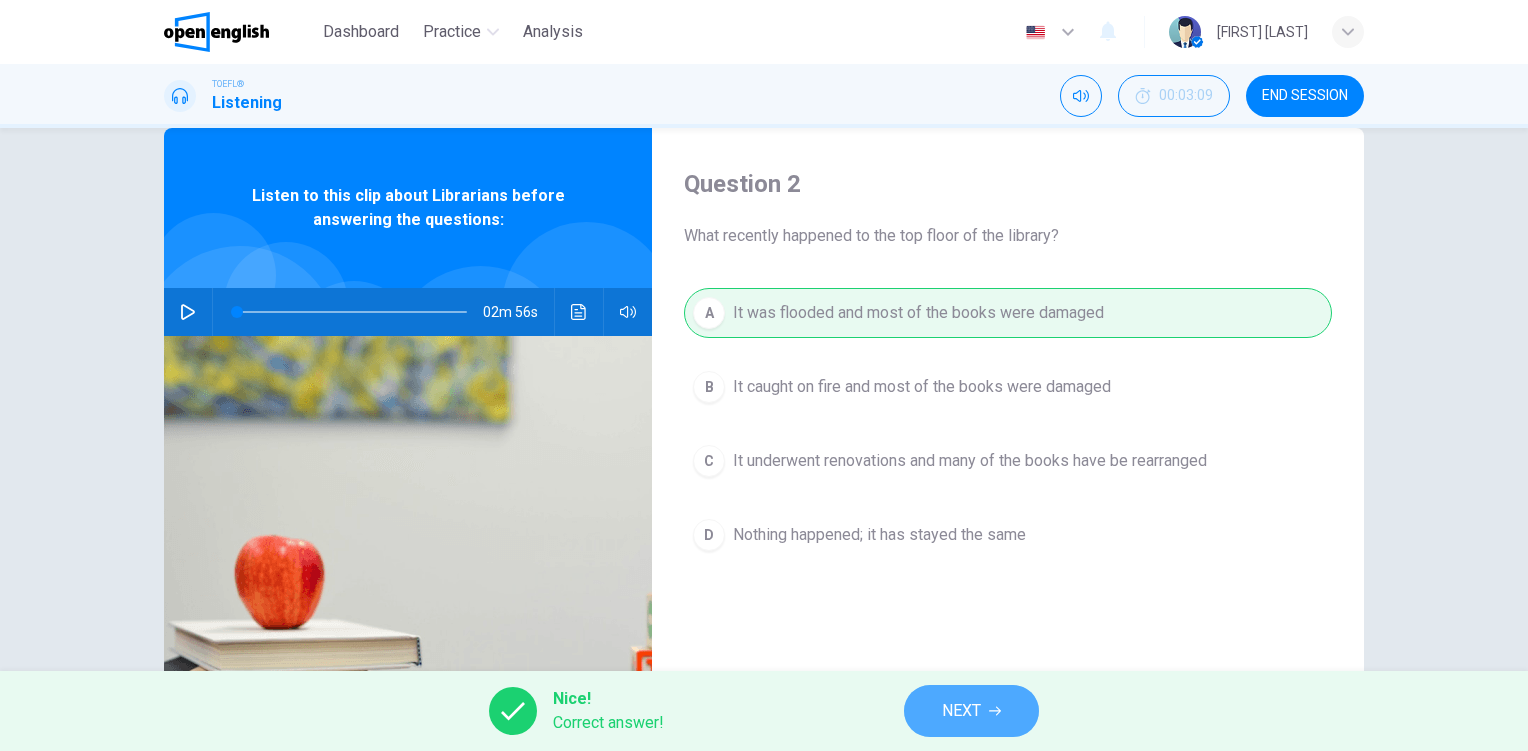 click on "NEXT" at bounding box center (961, 711) 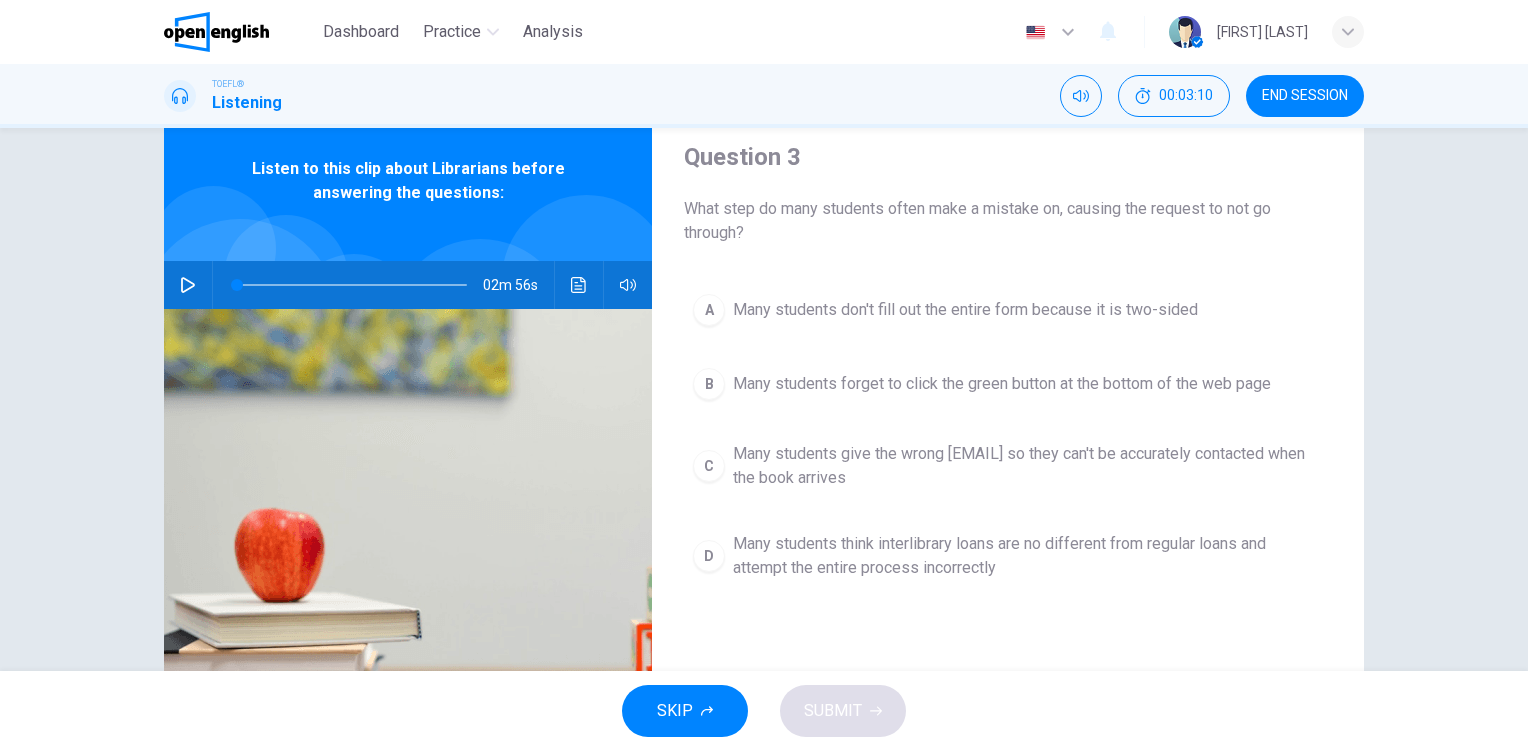 scroll, scrollTop: 68, scrollLeft: 0, axis: vertical 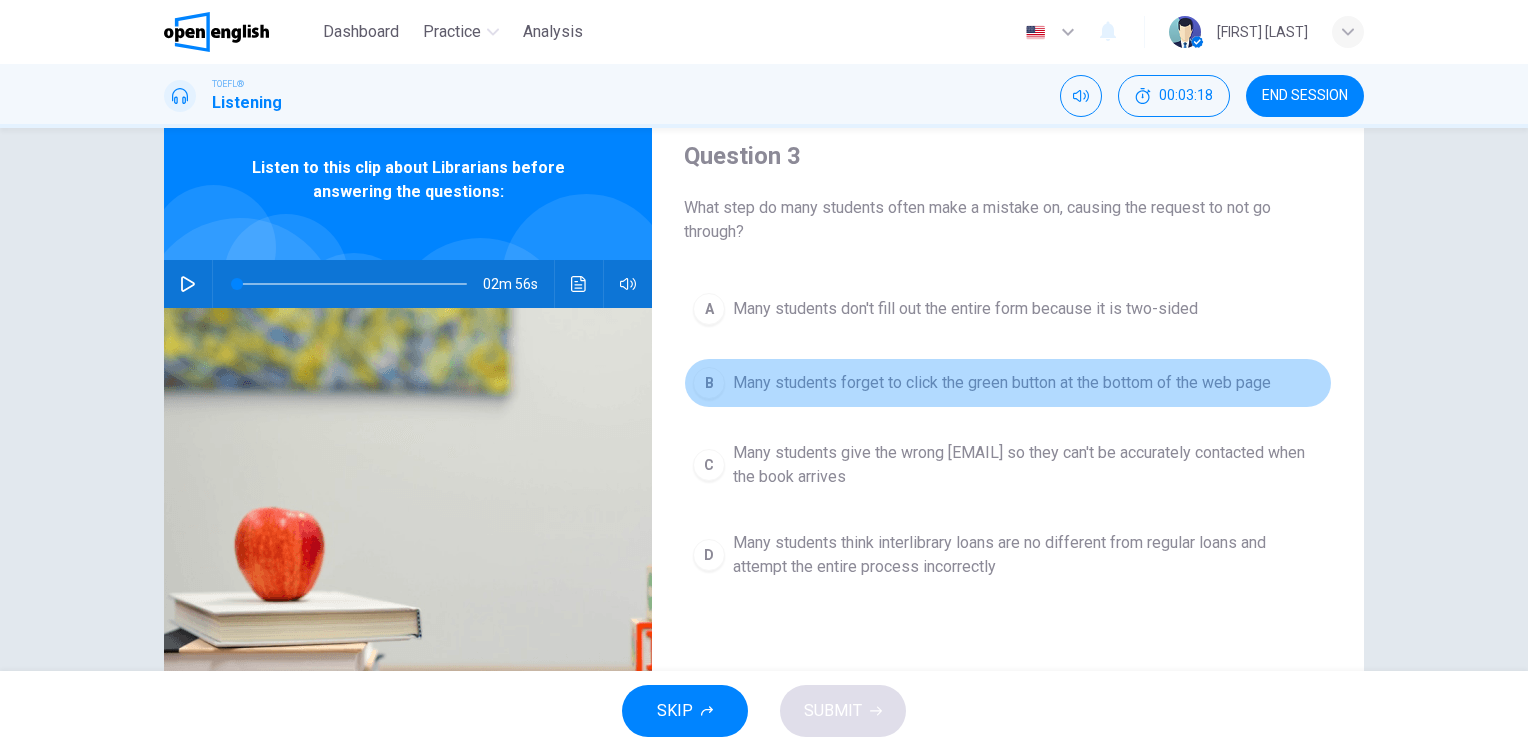 click on "B Many students forget to click the green button at the bottom of the web page" at bounding box center (1008, 383) 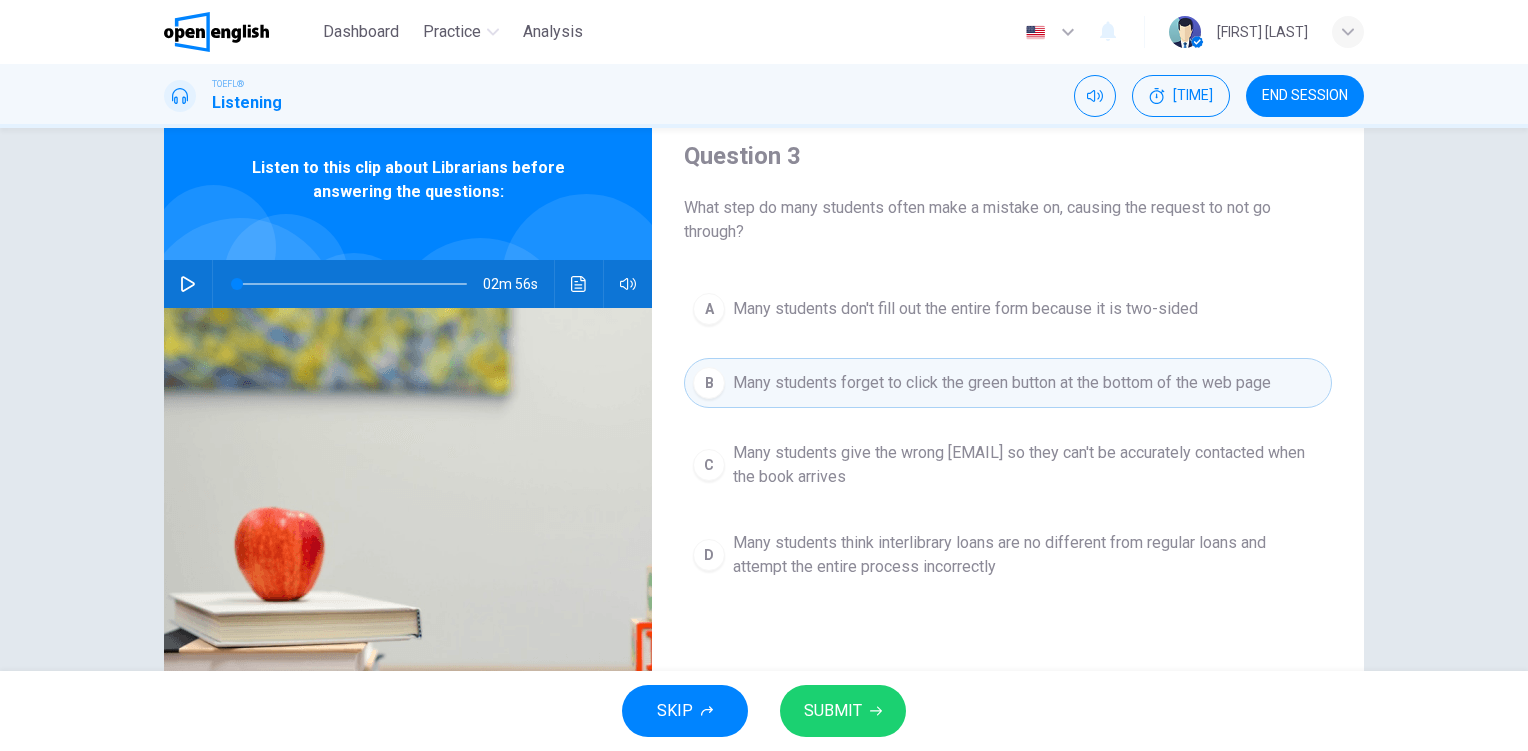 drag, startPoint x: 845, startPoint y: 740, endPoint x: 853, endPoint y: 710, distance: 31.04835 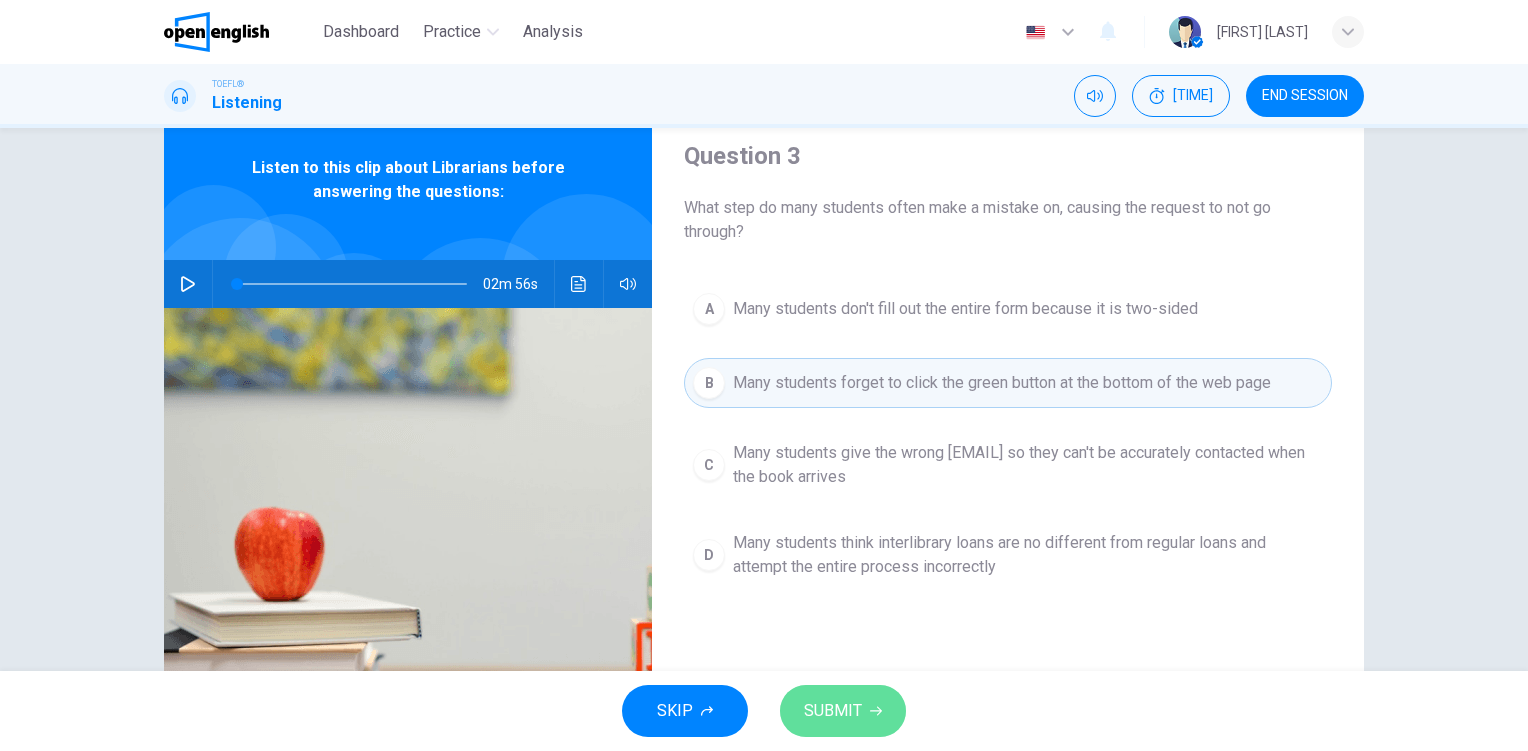 click on "SUBMIT" at bounding box center [833, 711] 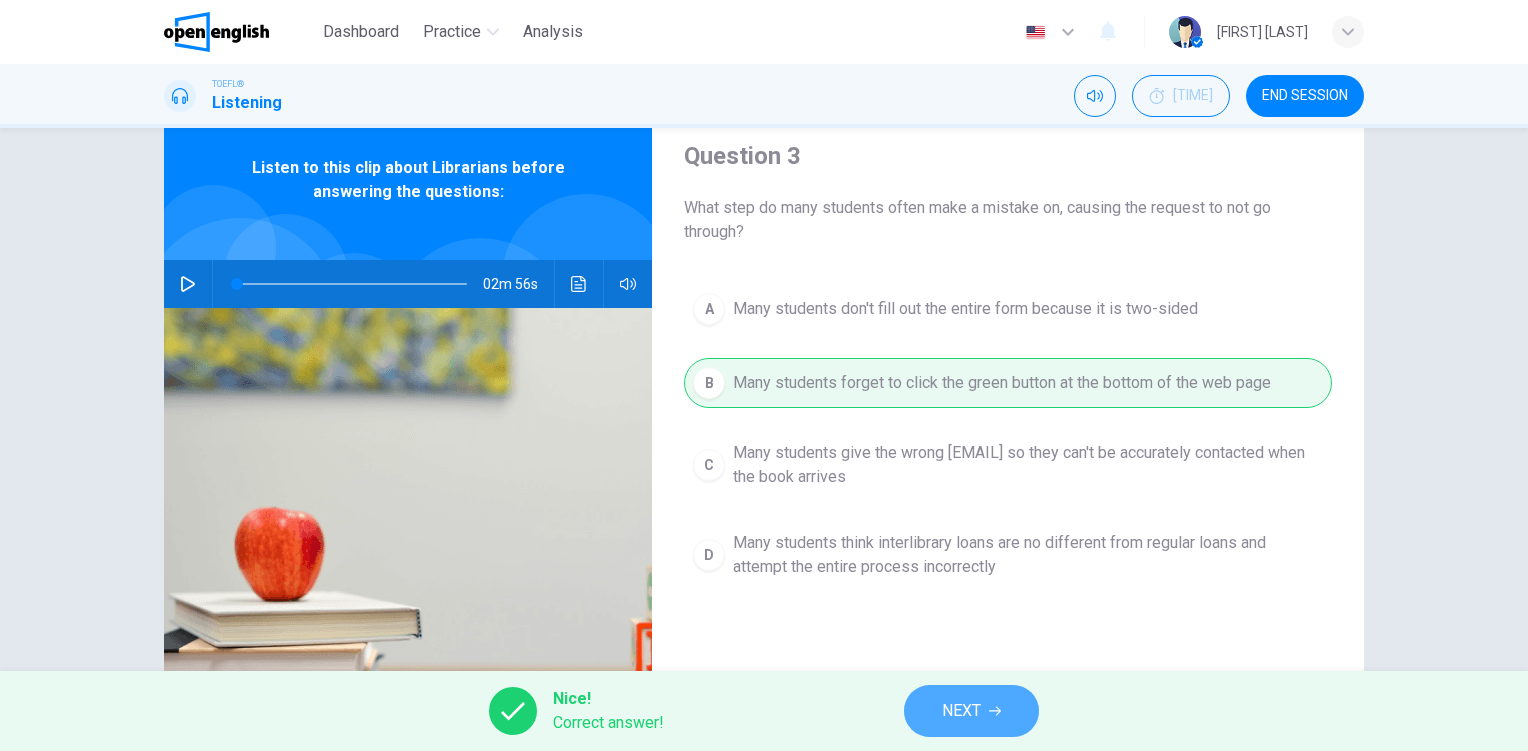click on "NEXT" at bounding box center (971, 711) 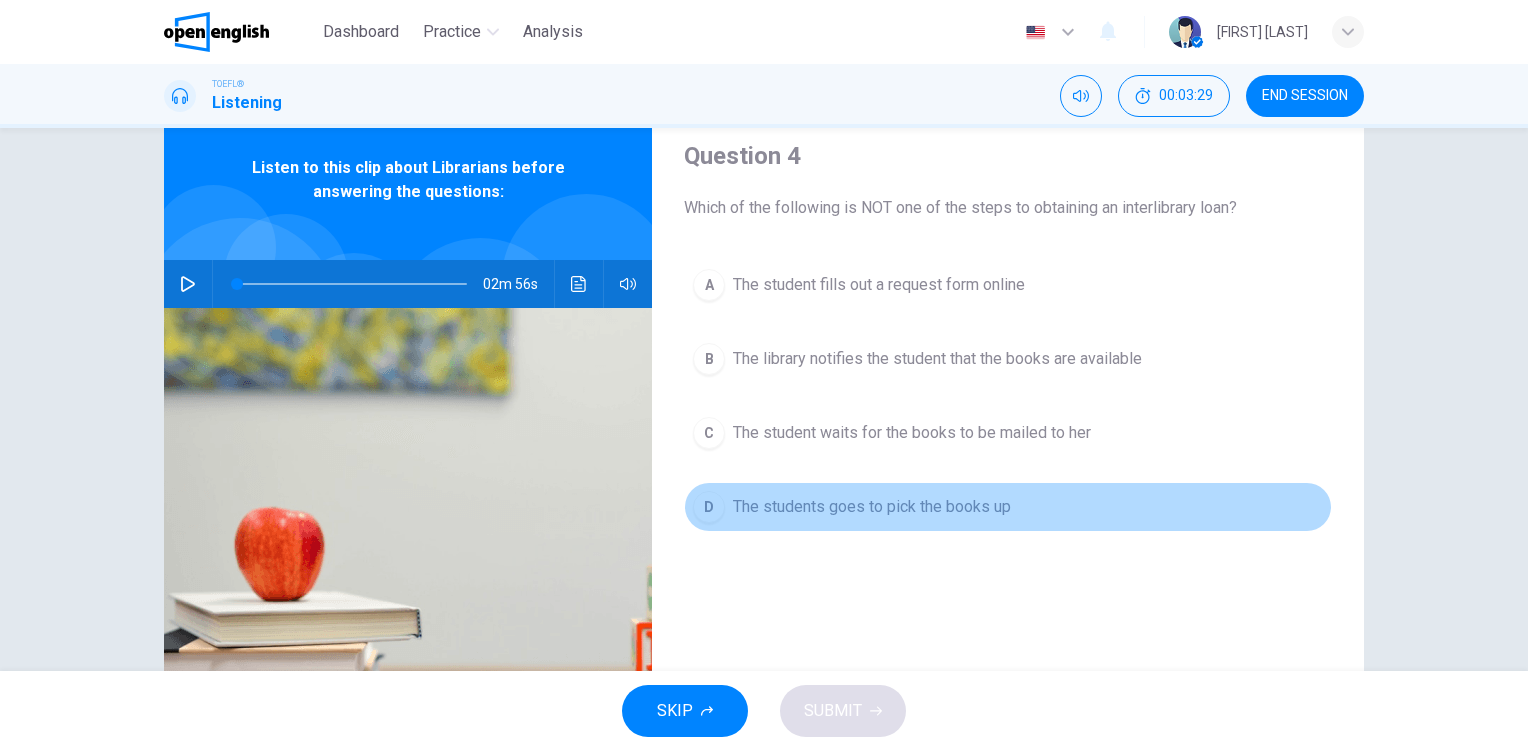 click on "The students goes to pick the books up" at bounding box center [879, 285] 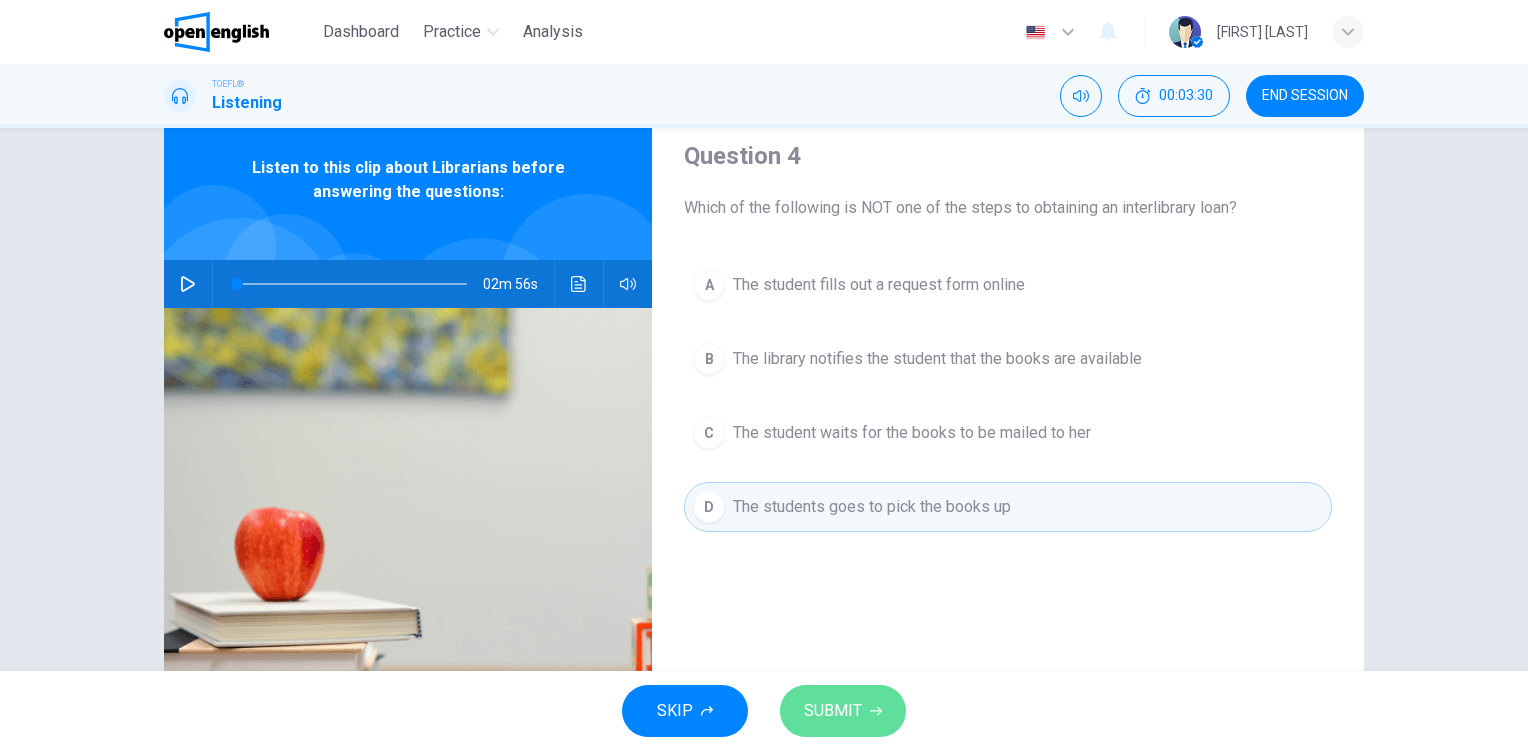 click on "SUBMIT" at bounding box center (843, 711) 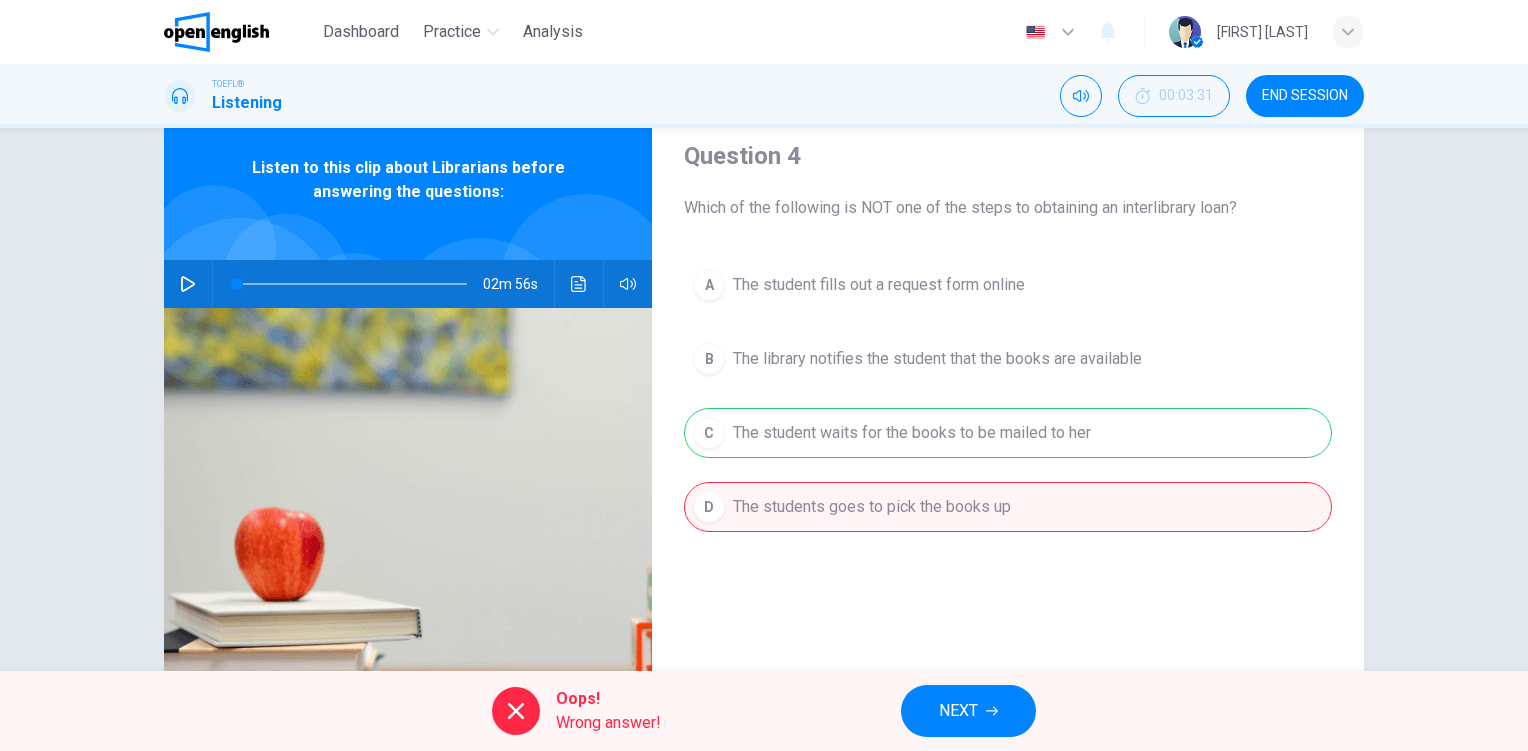 click on "A The student fills out a request form online B The library notifies the student that the books are available C The student waits for the books to be mailed to her D The students goes to pick the books up" at bounding box center (1008, 416) 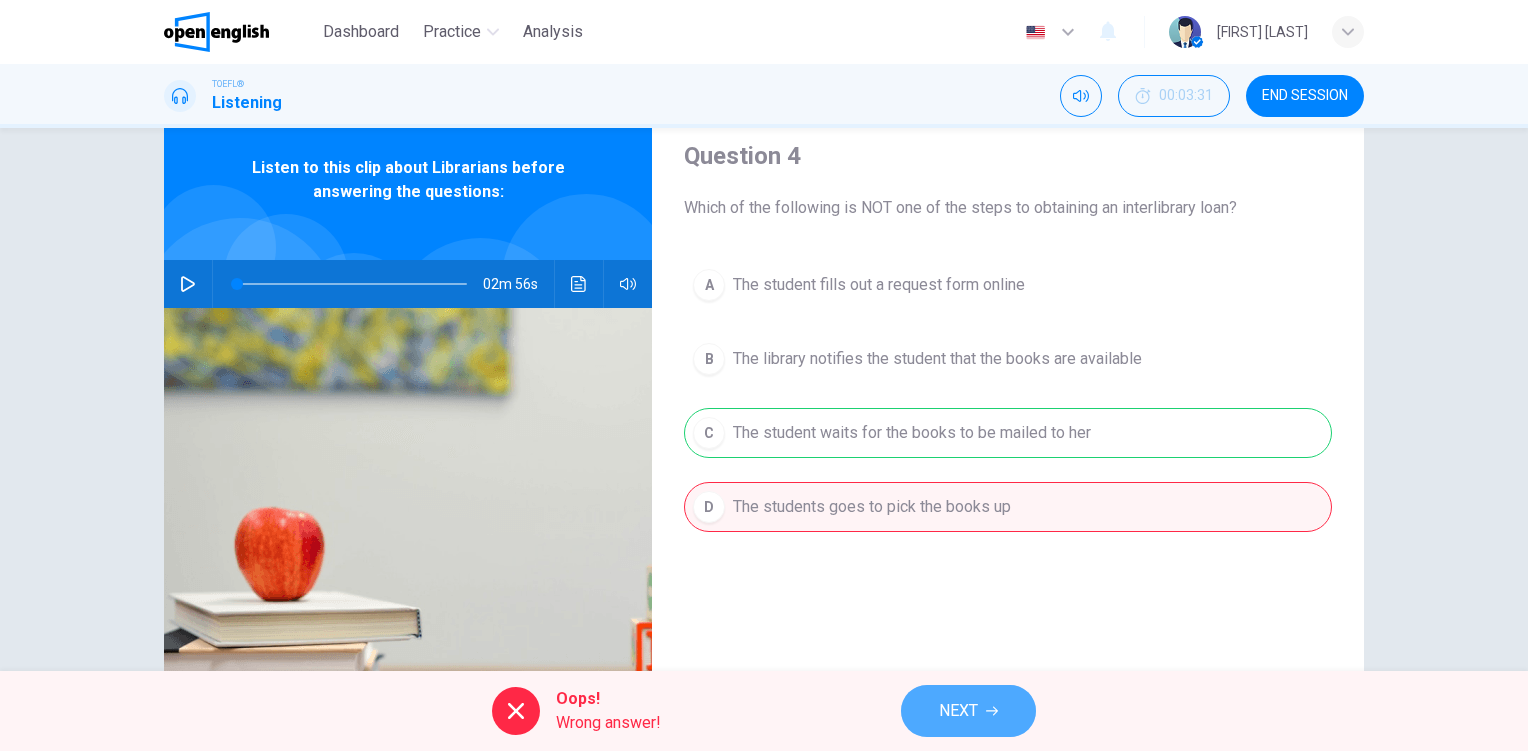 click on "NEXT" at bounding box center (968, 711) 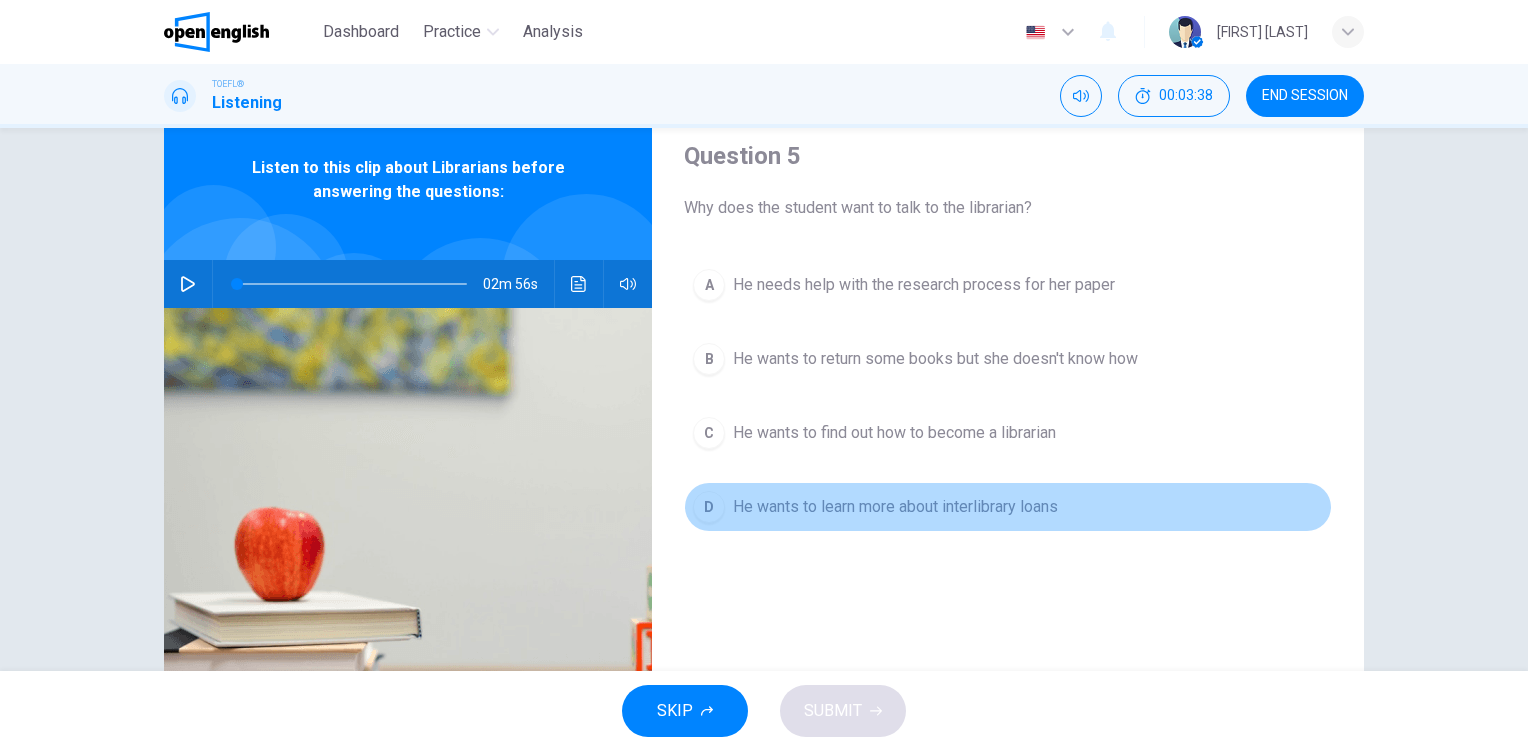 click on "He wants to learn more about interlibrary loans" at bounding box center [924, 285] 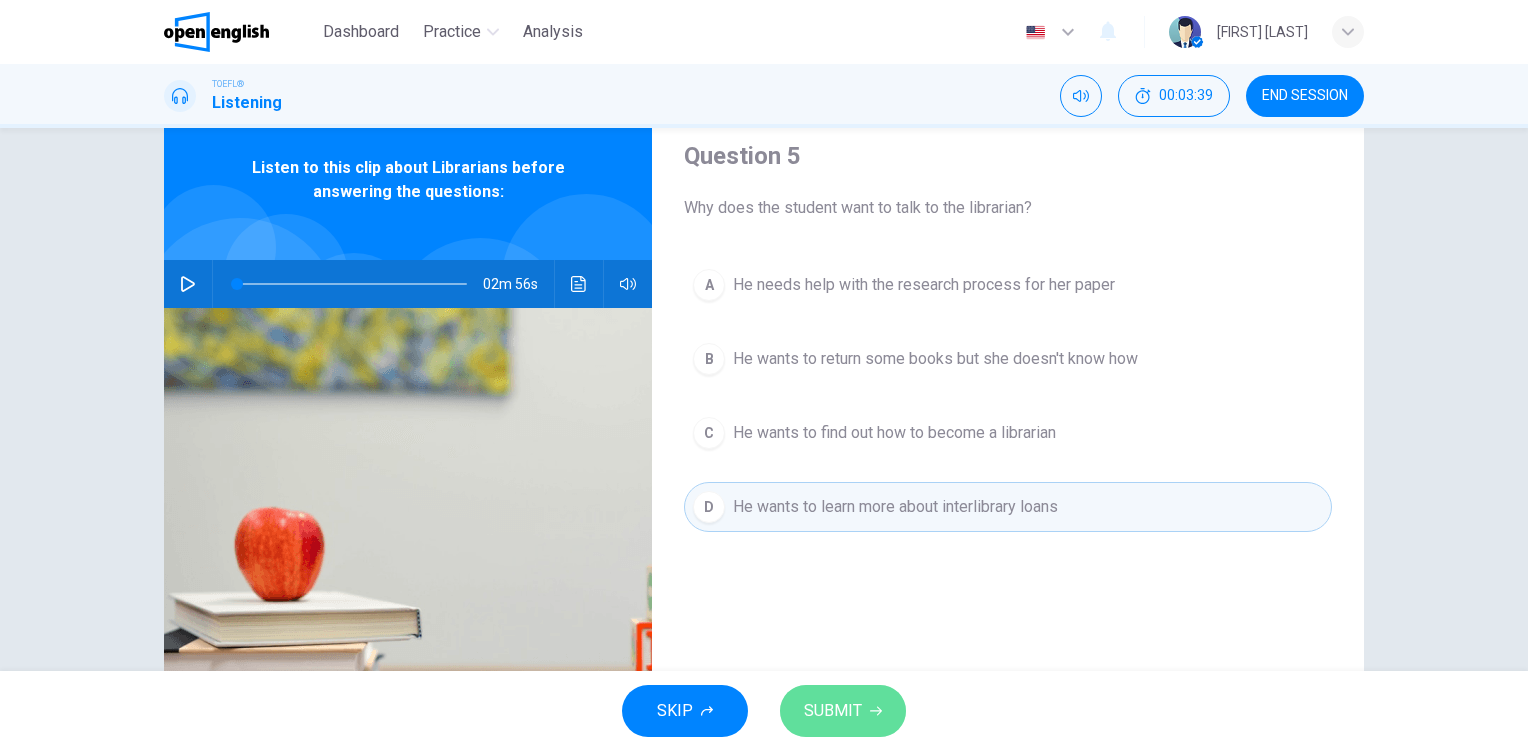 click at bounding box center [876, 711] 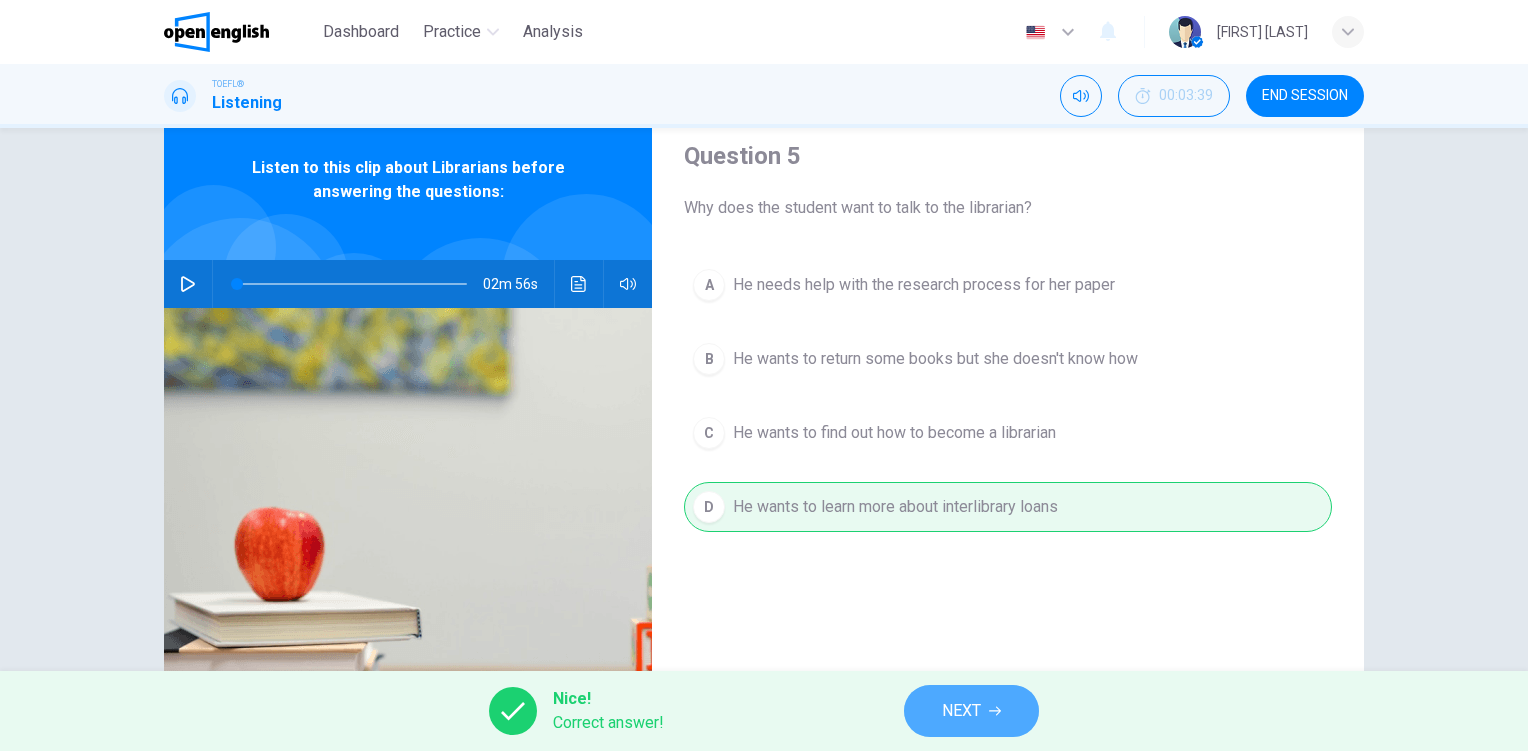 click on "NEXT" at bounding box center [961, 711] 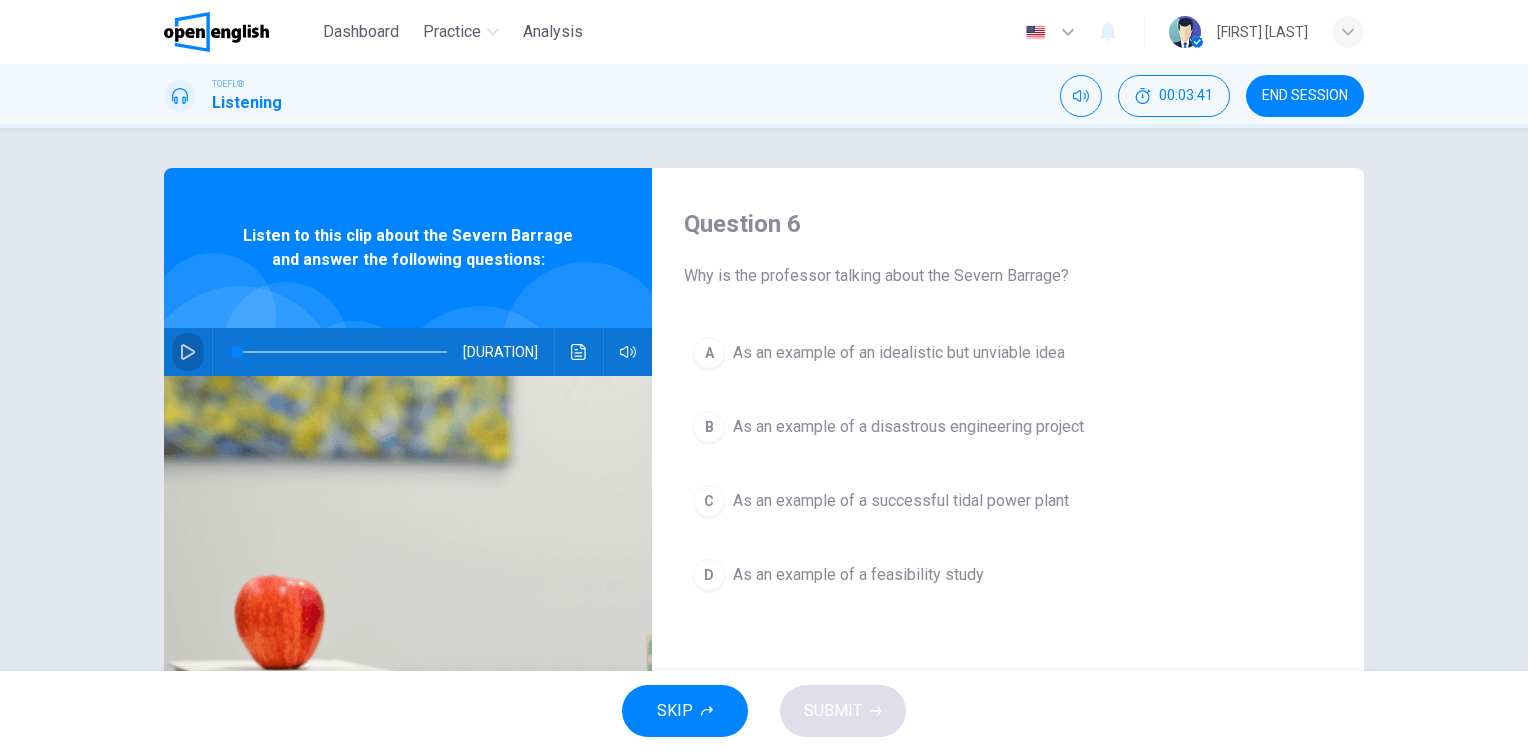 click at bounding box center [188, 352] 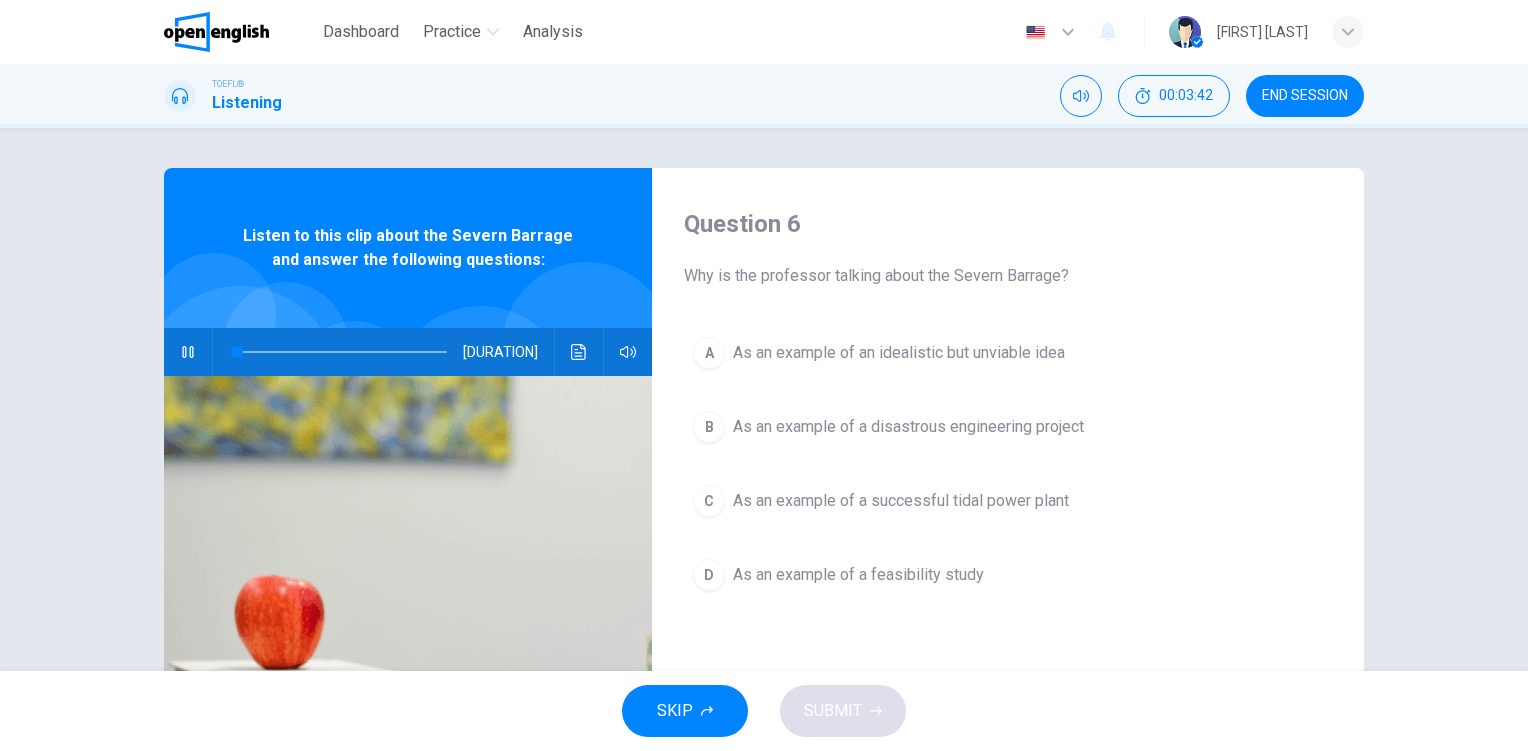 type 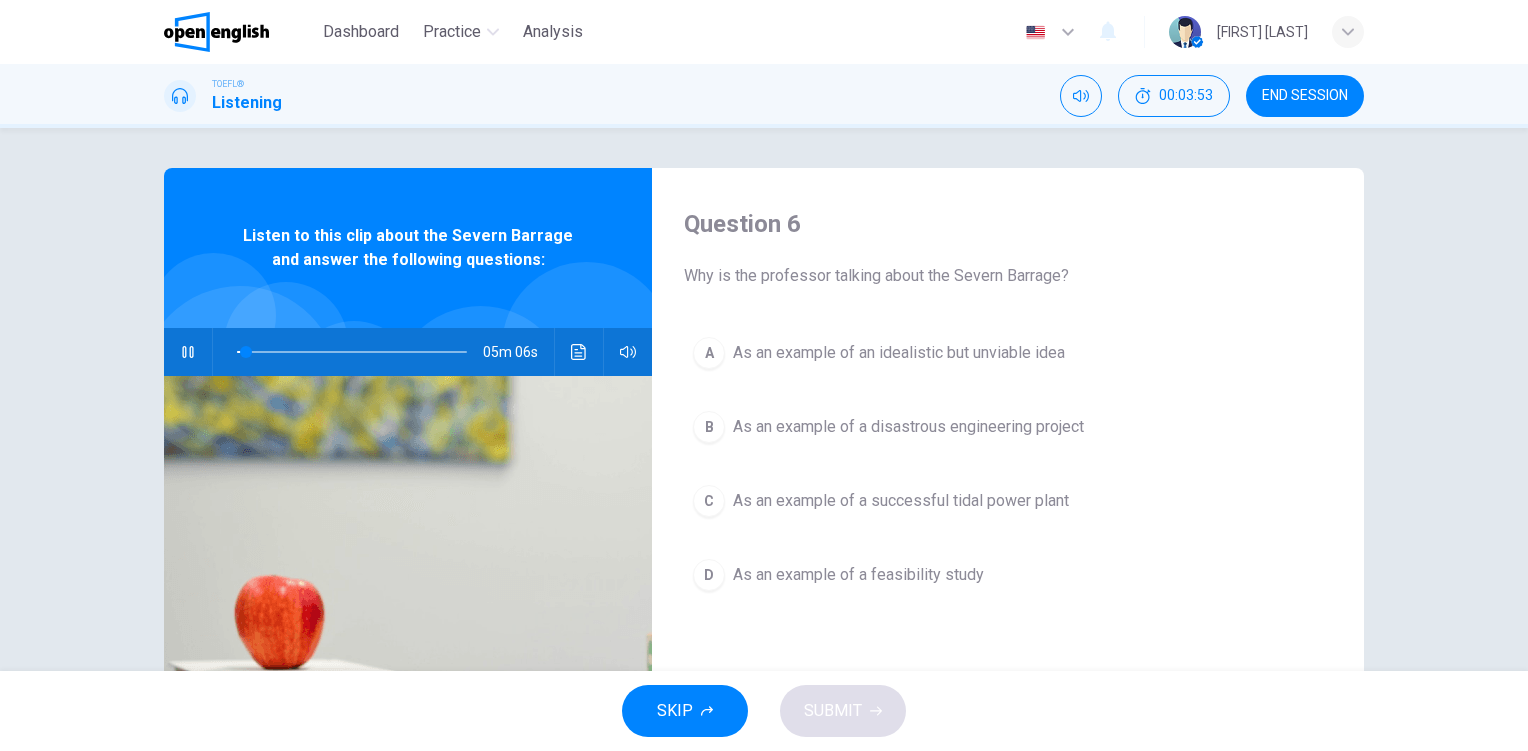 click at bounding box center (187, 352) 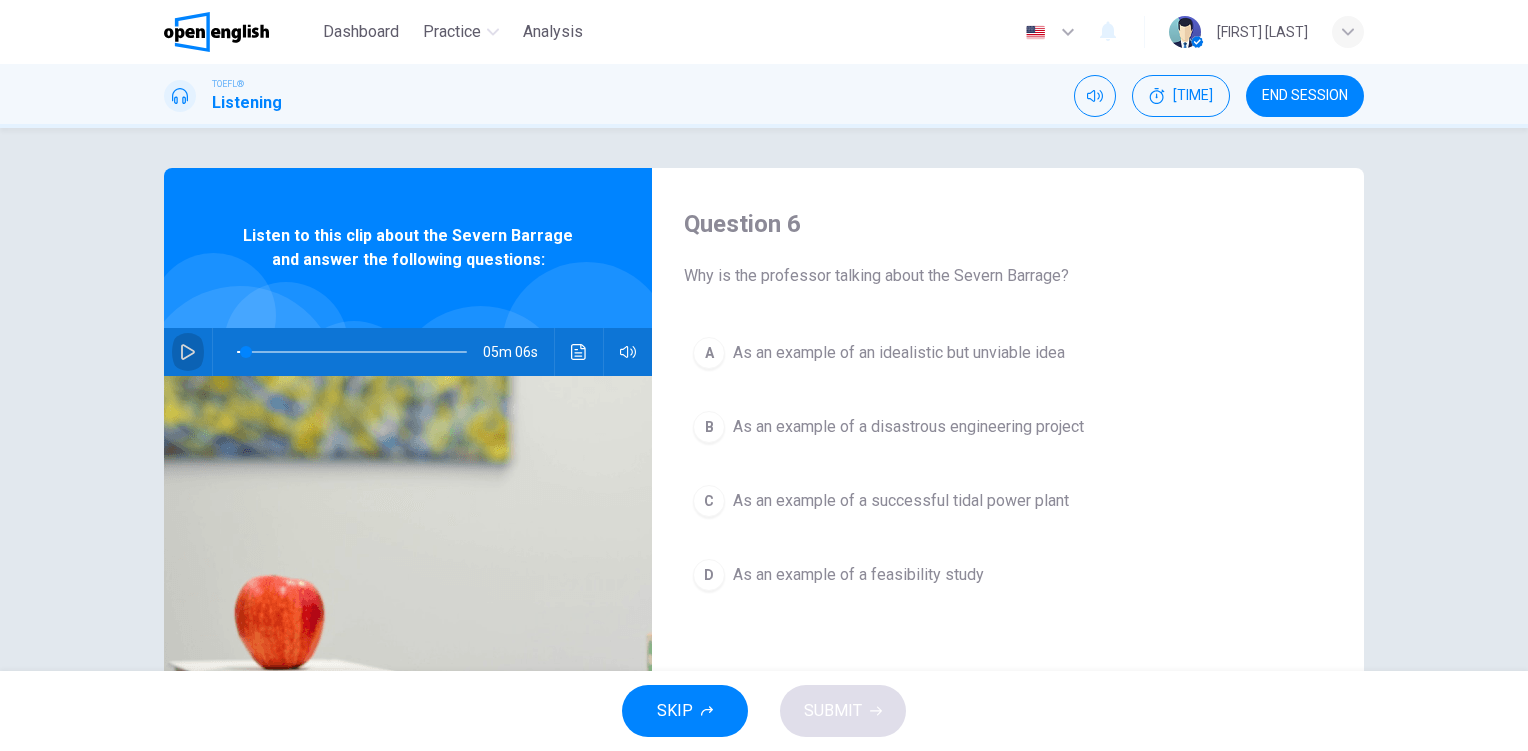 click at bounding box center (188, 352) 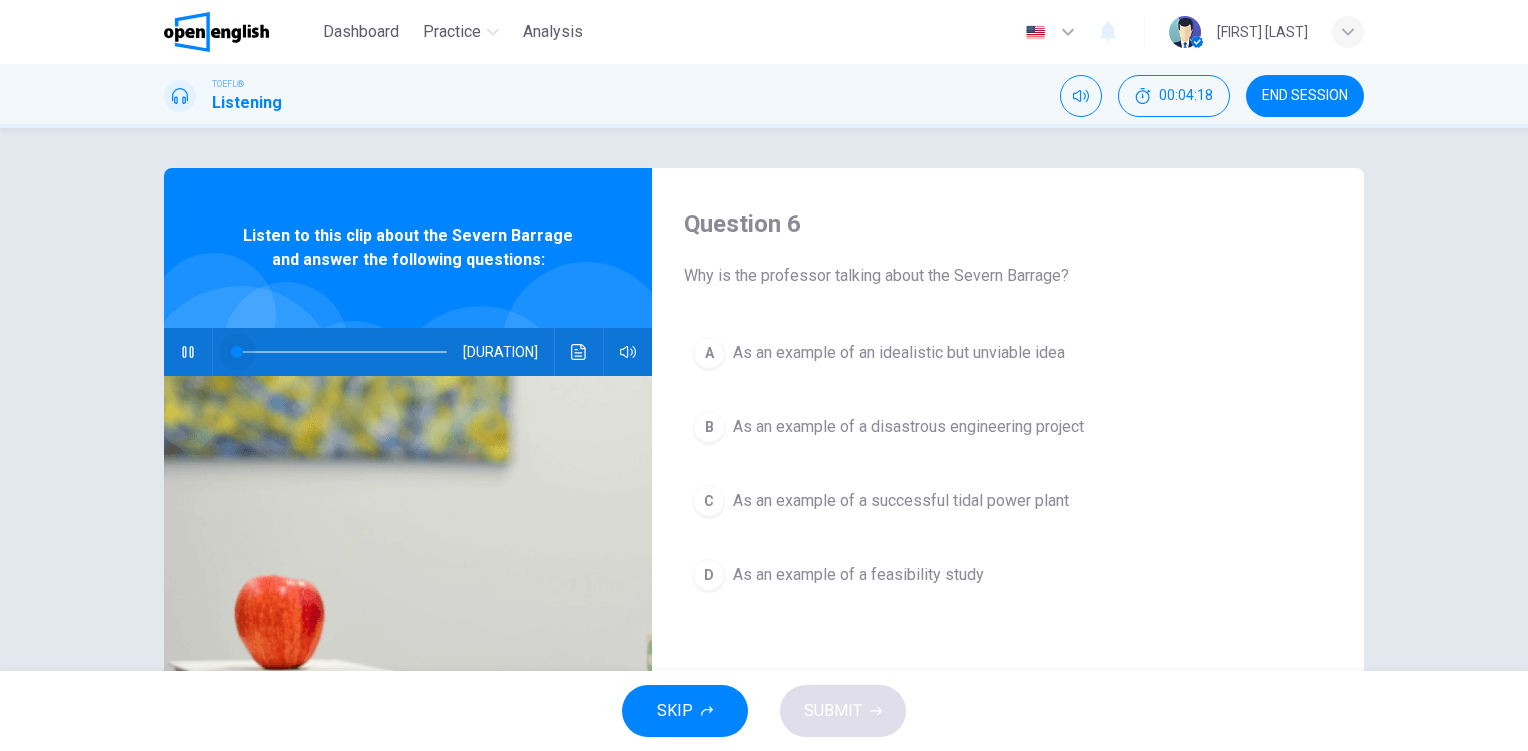 drag, startPoint x: 243, startPoint y: 343, endPoint x: 160, endPoint y: 346, distance: 83.0542 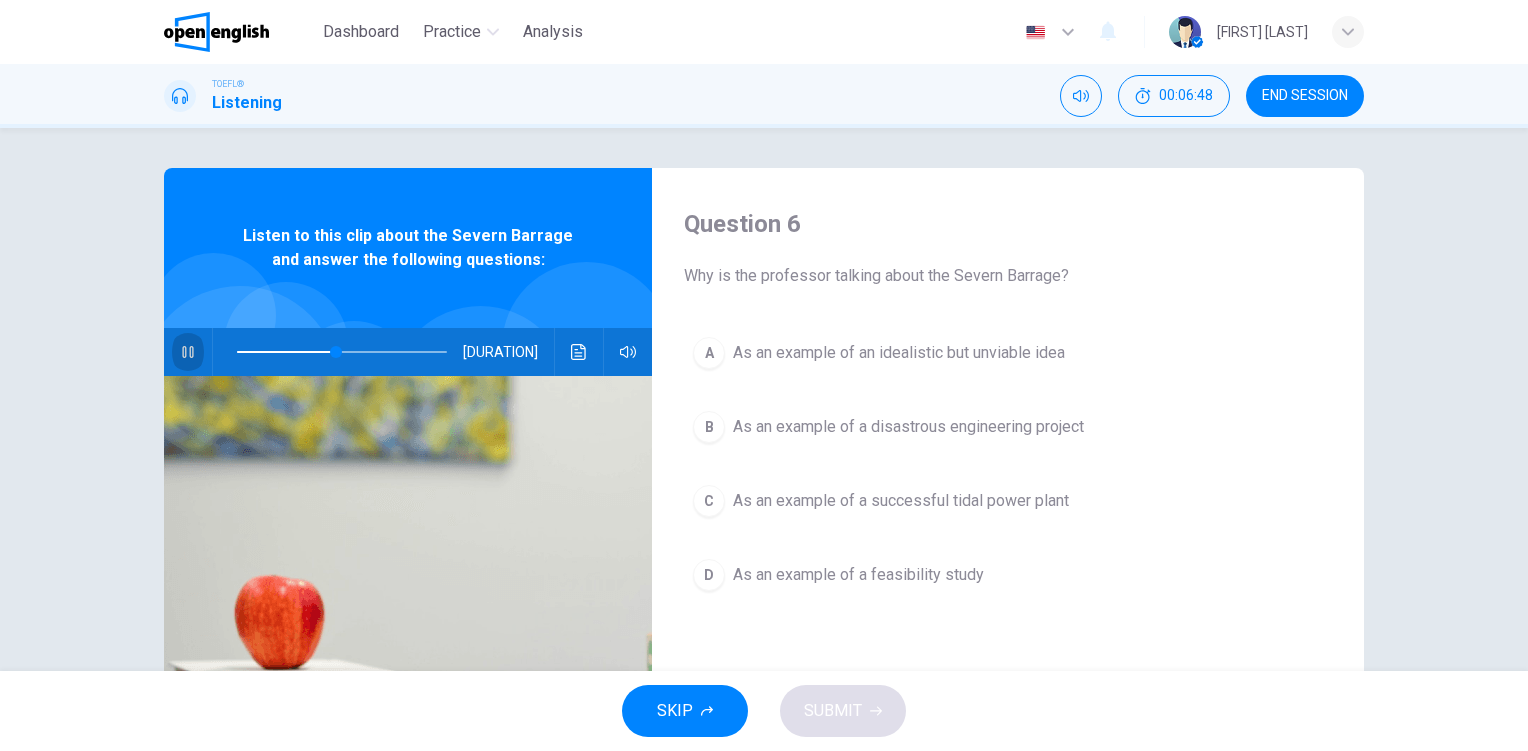 click at bounding box center [188, 352] 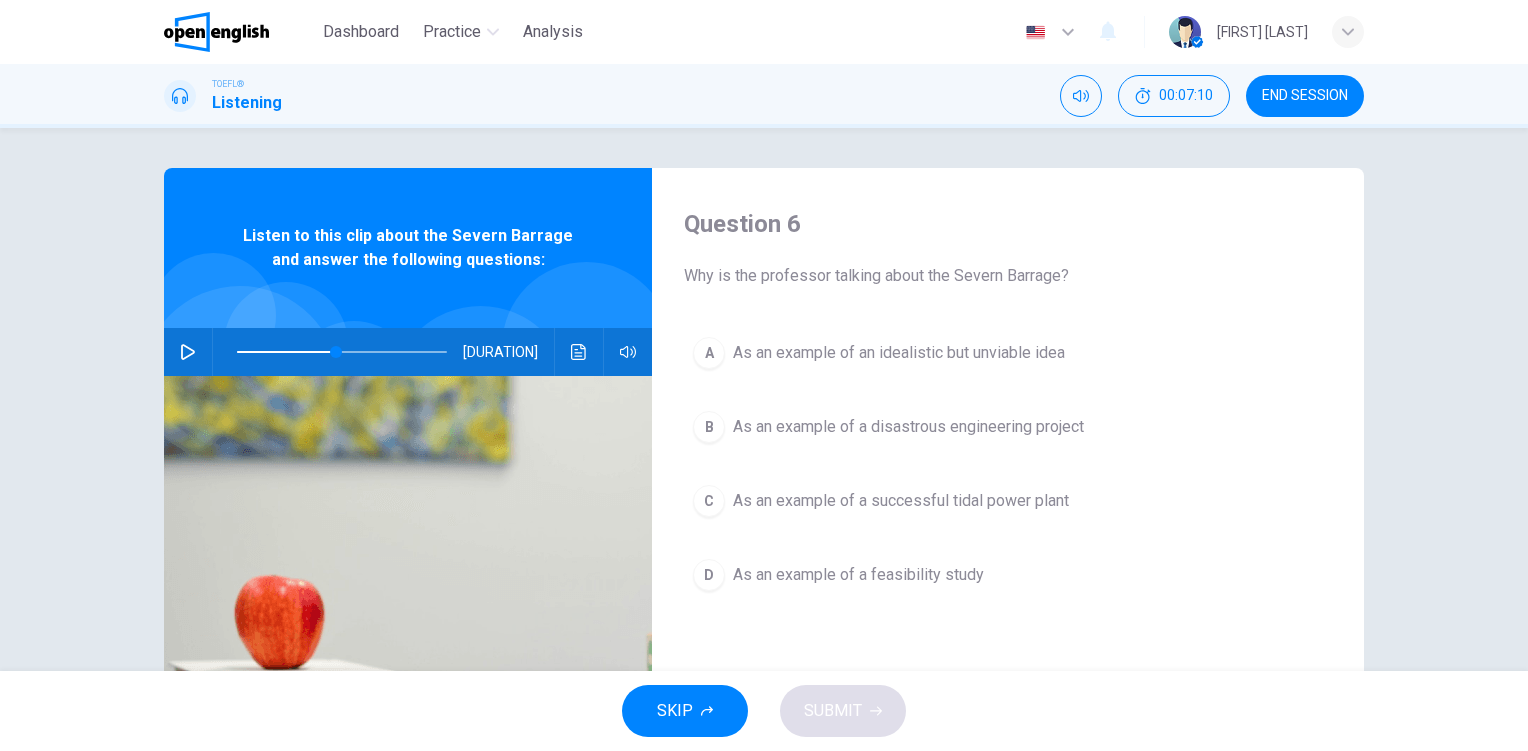 click at bounding box center (188, 352) 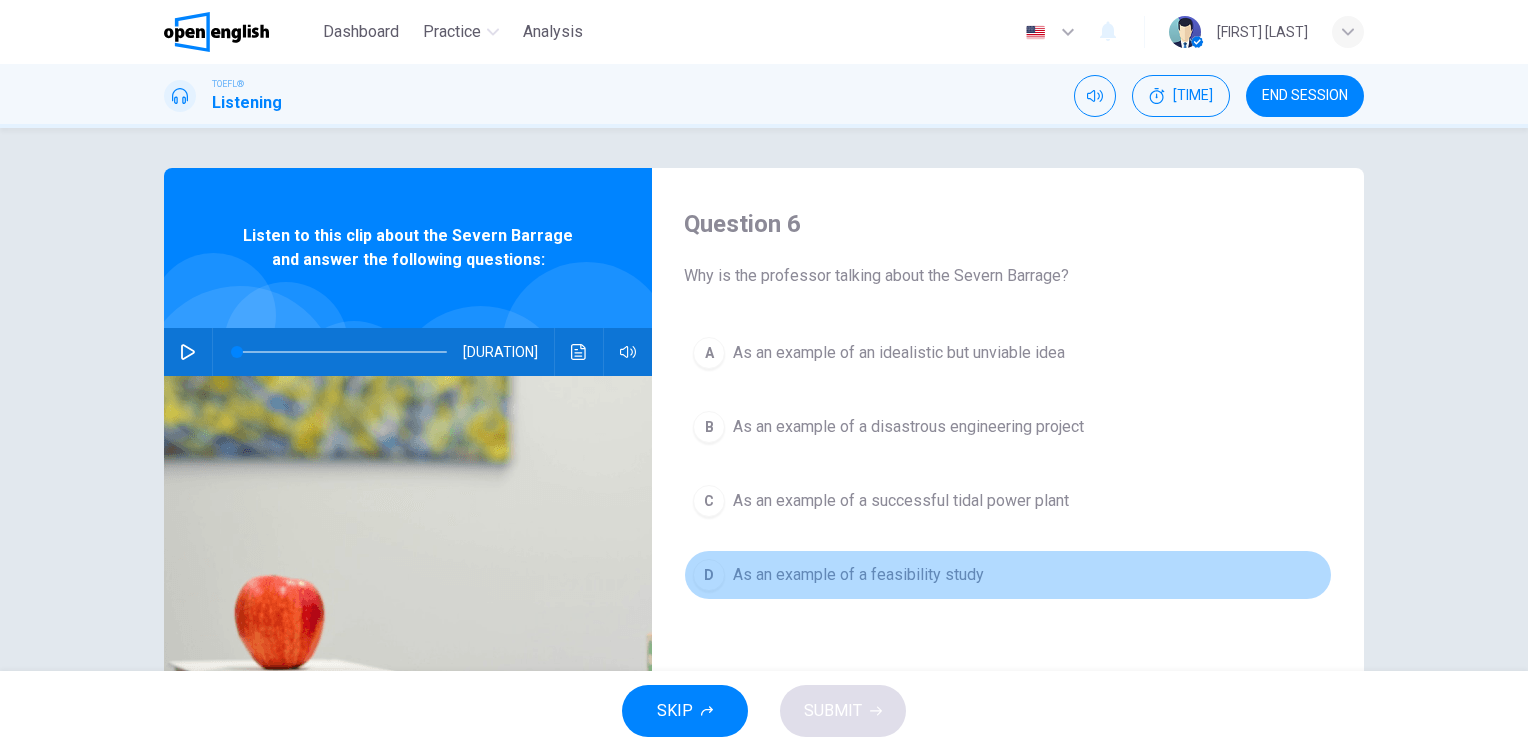 click on "As an example of a feasibility study" at bounding box center [899, 353] 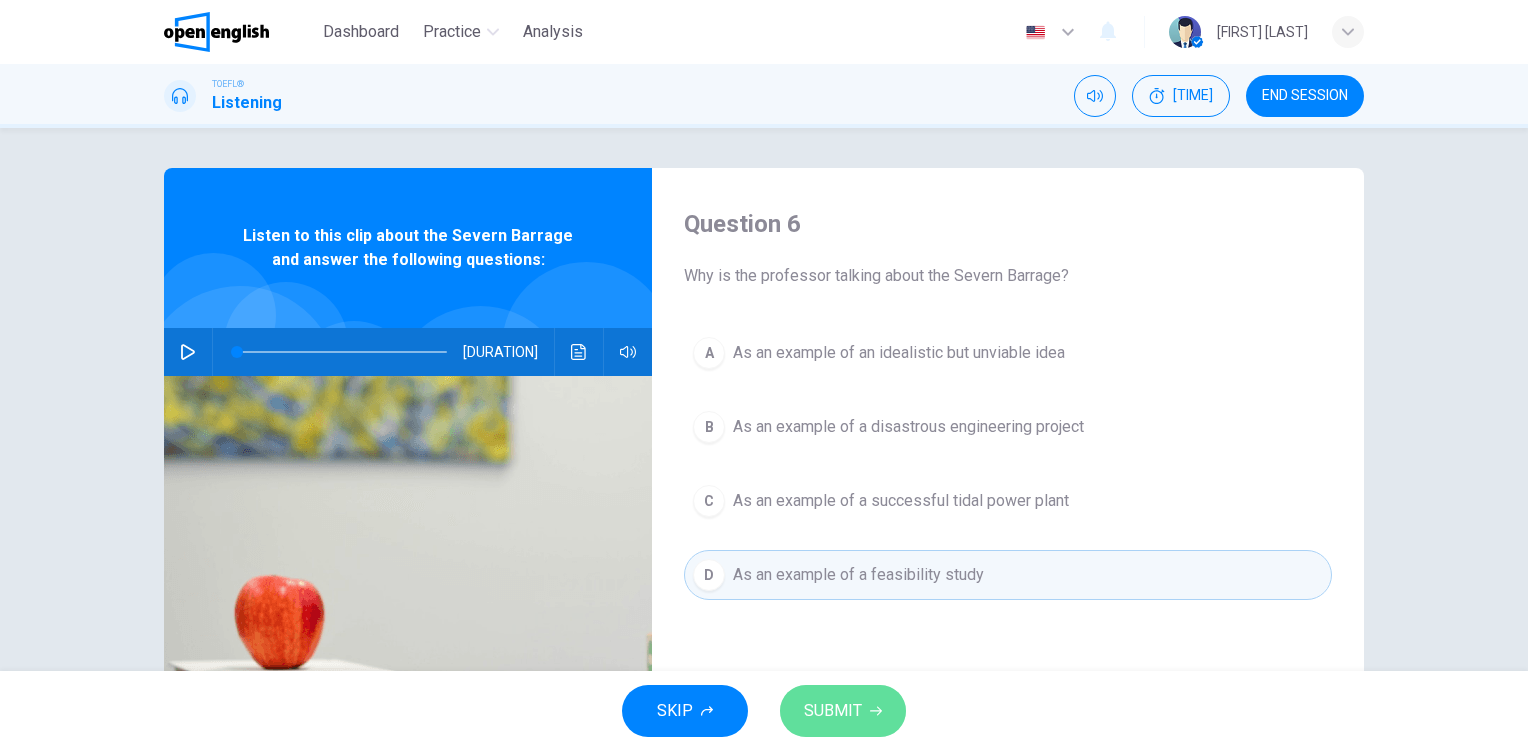 click on "SUBMIT" at bounding box center [833, 711] 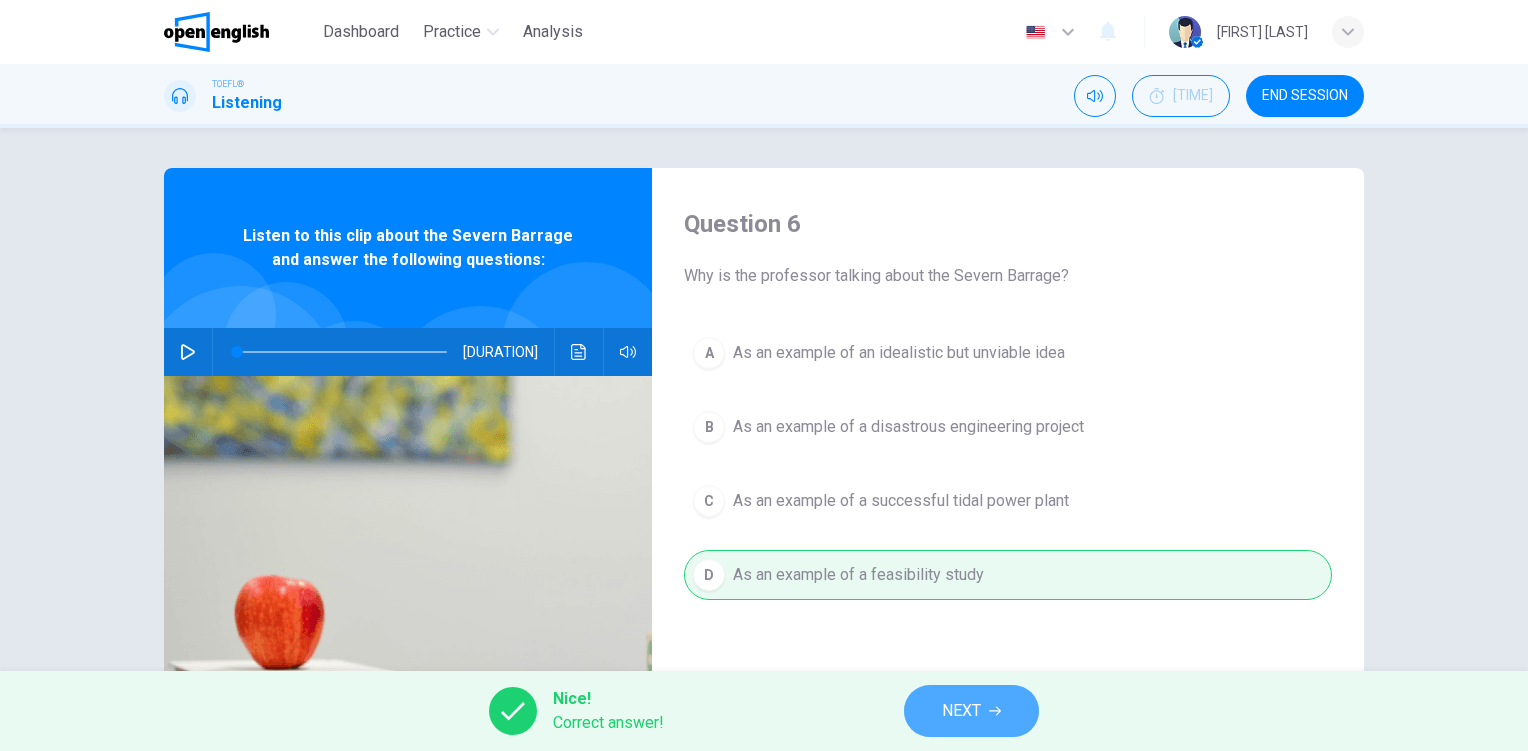 click on "NEXT" at bounding box center [971, 711] 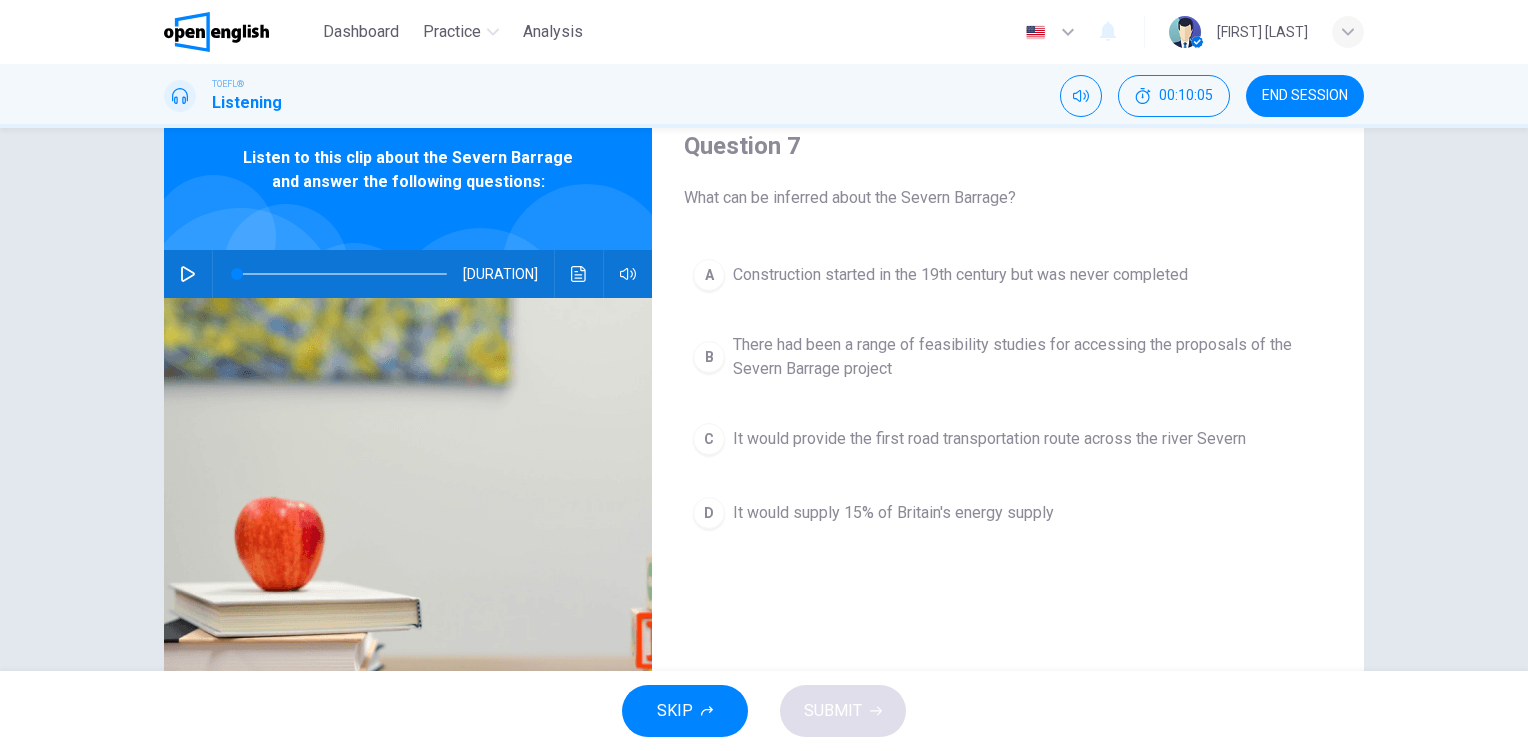 scroll, scrollTop: 76, scrollLeft: 0, axis: vertical 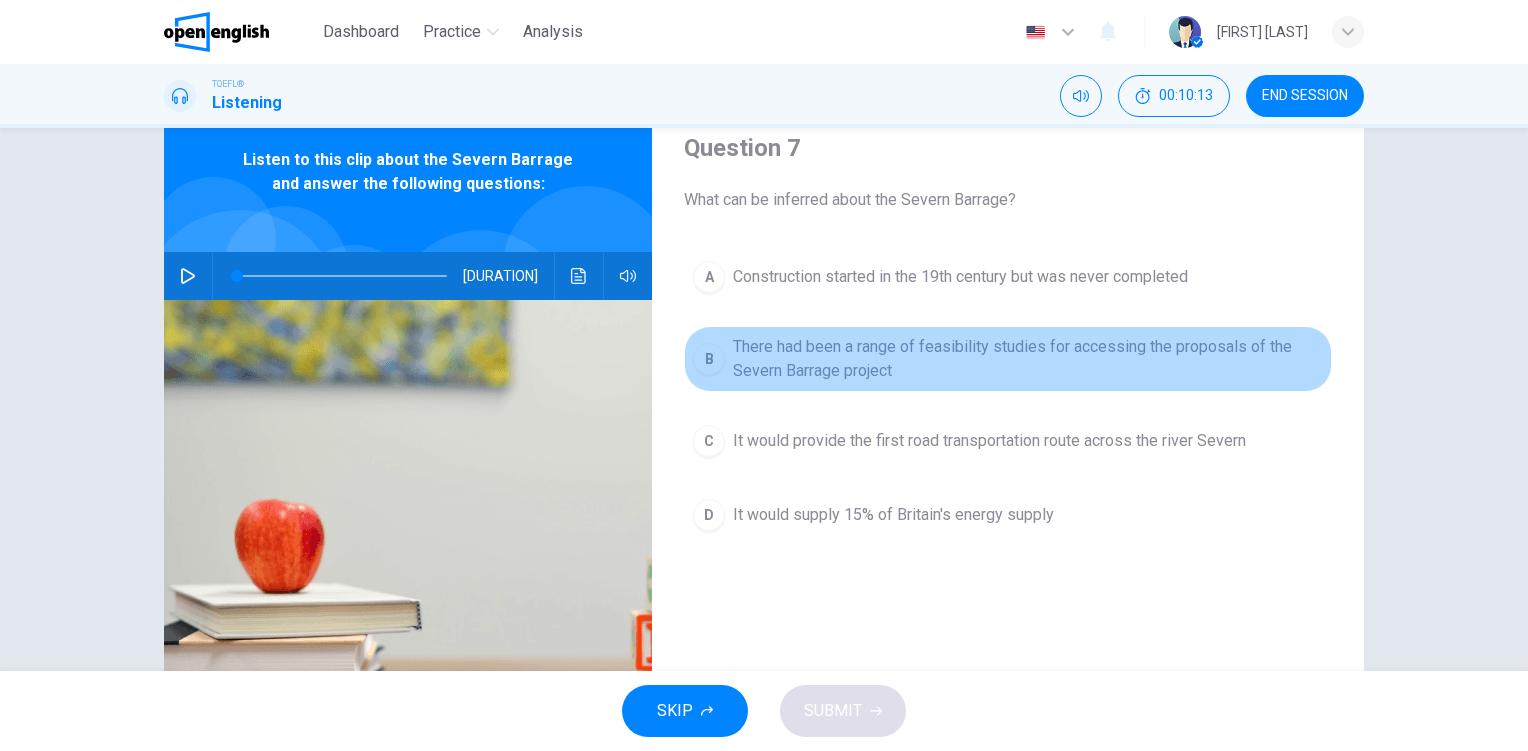 click on "There had been a range of feasibility studies for accessing the proposals of the Severn Barrage project" at bounding box center [960, 277] 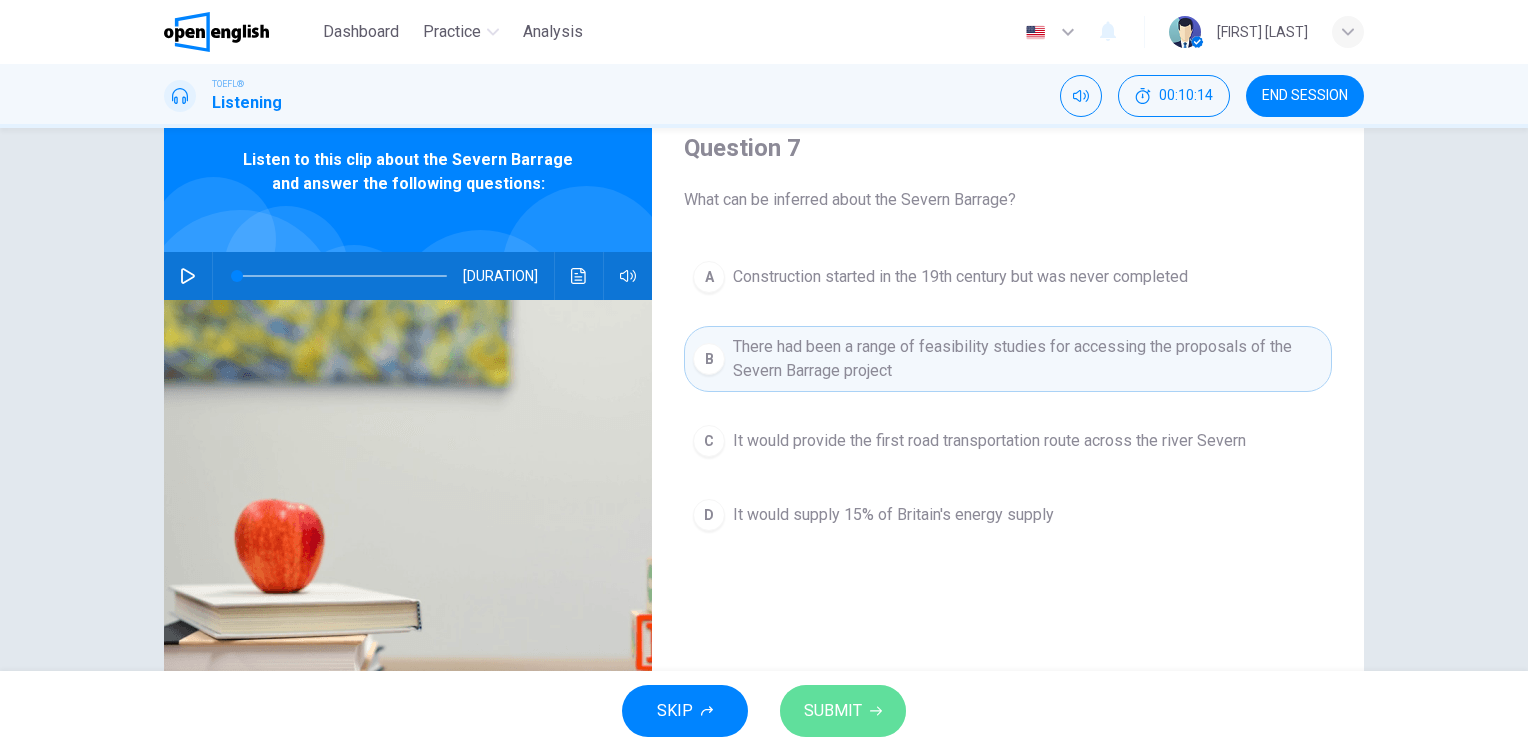 click on "SUBMIT" at bounding box center (833, 711) 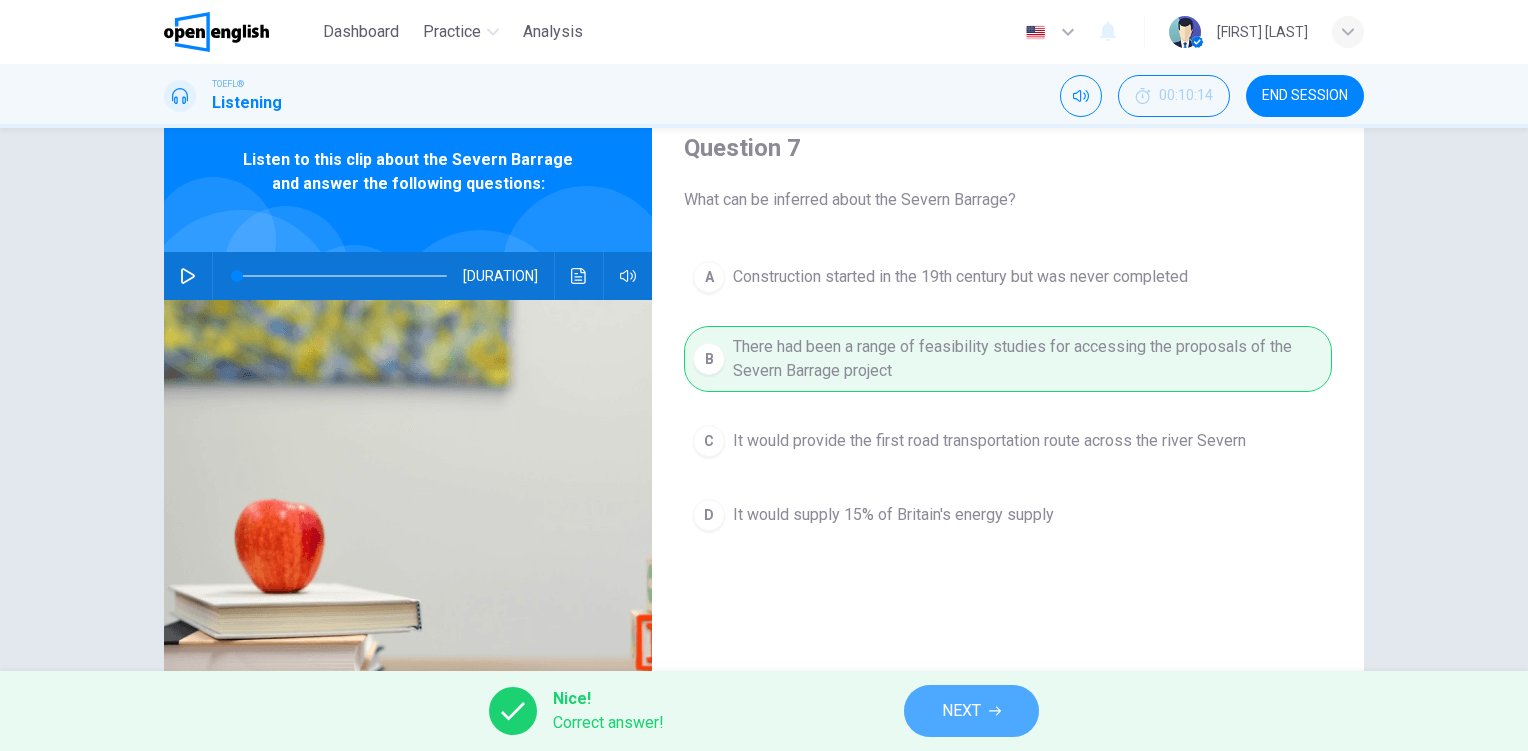 click on "NEXT" at bounding box center [971, 711] 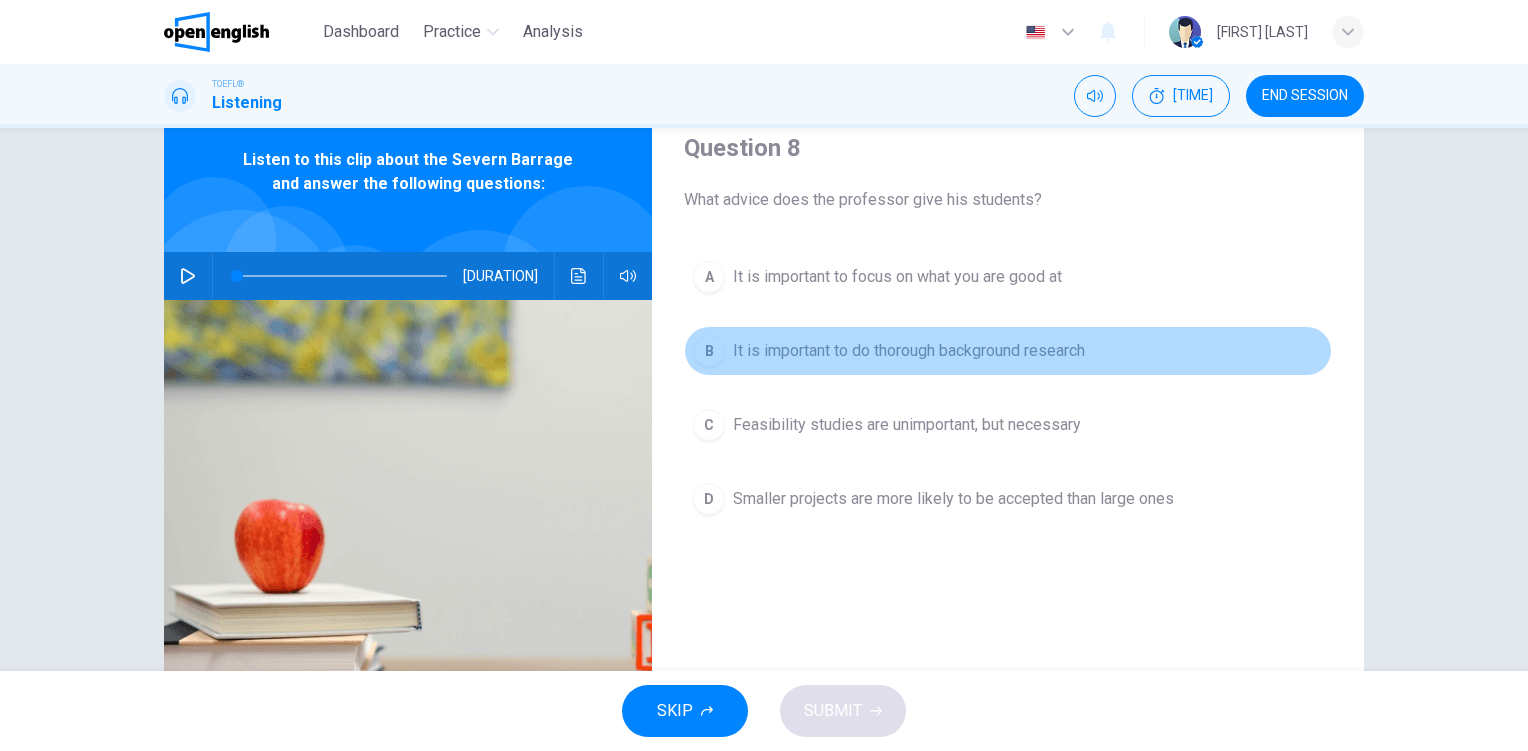 click on "It is important to do thorough background research" at bounding box center [897, 277] 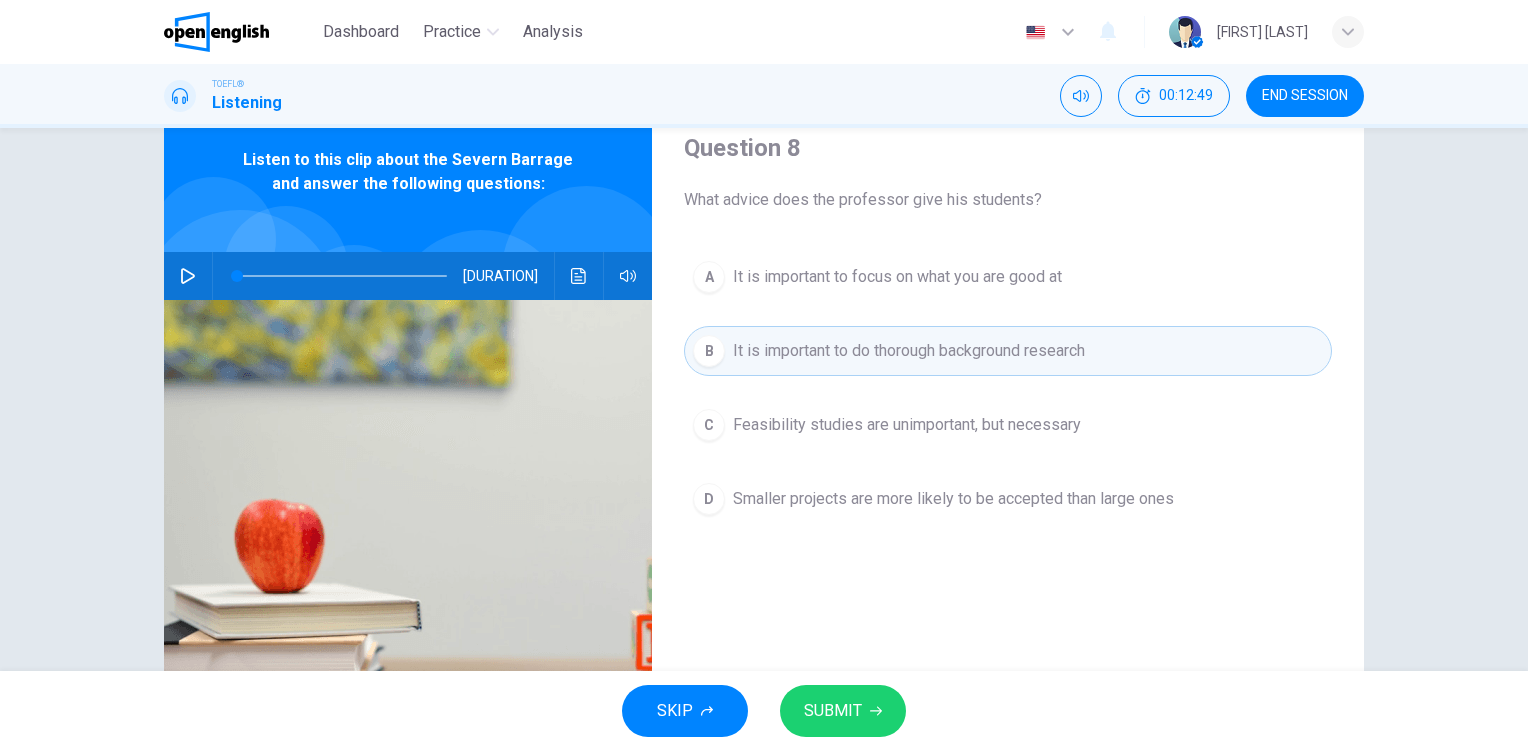click on "SUBMIT" at bounding box center (843, 711) 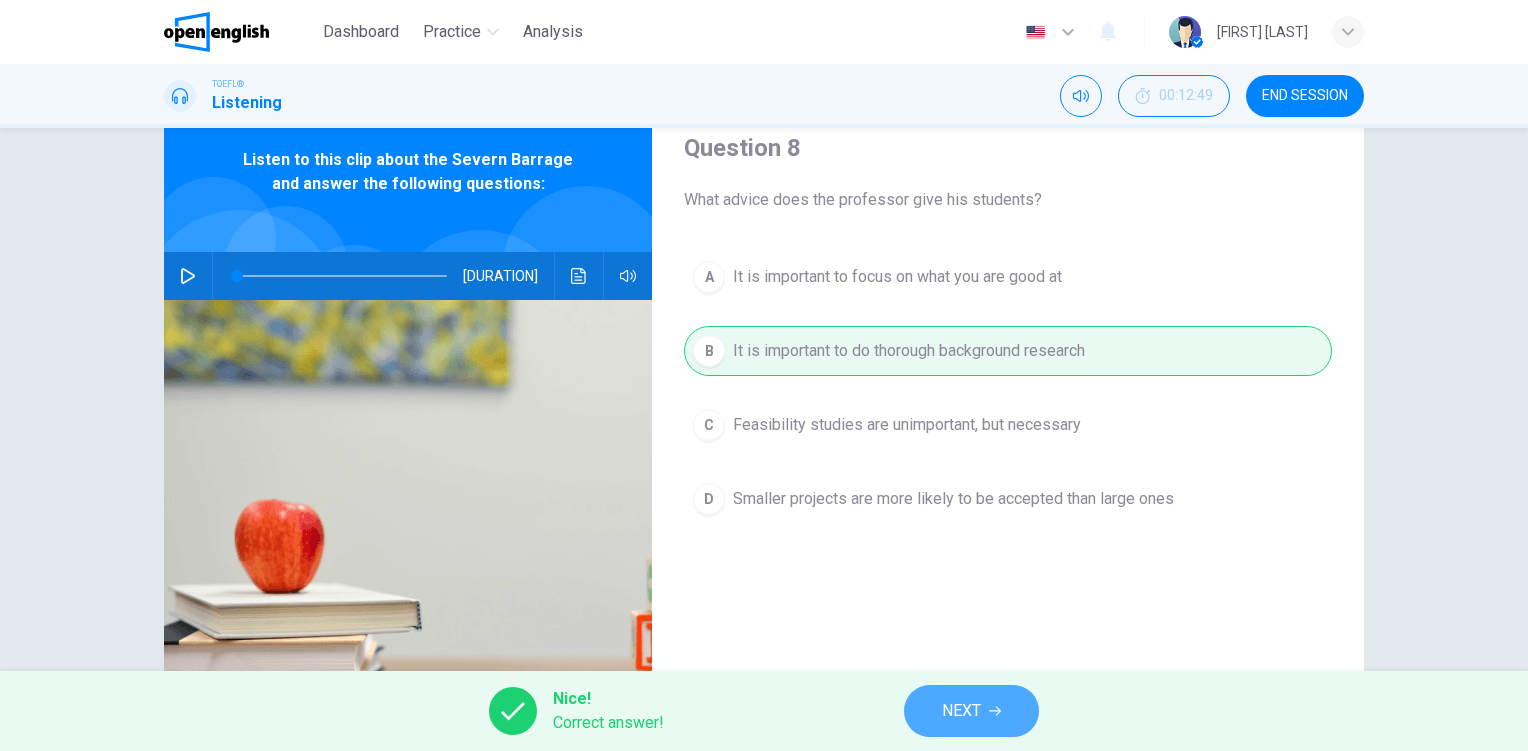 click on "NEXT" at bounding box center (961, 711) 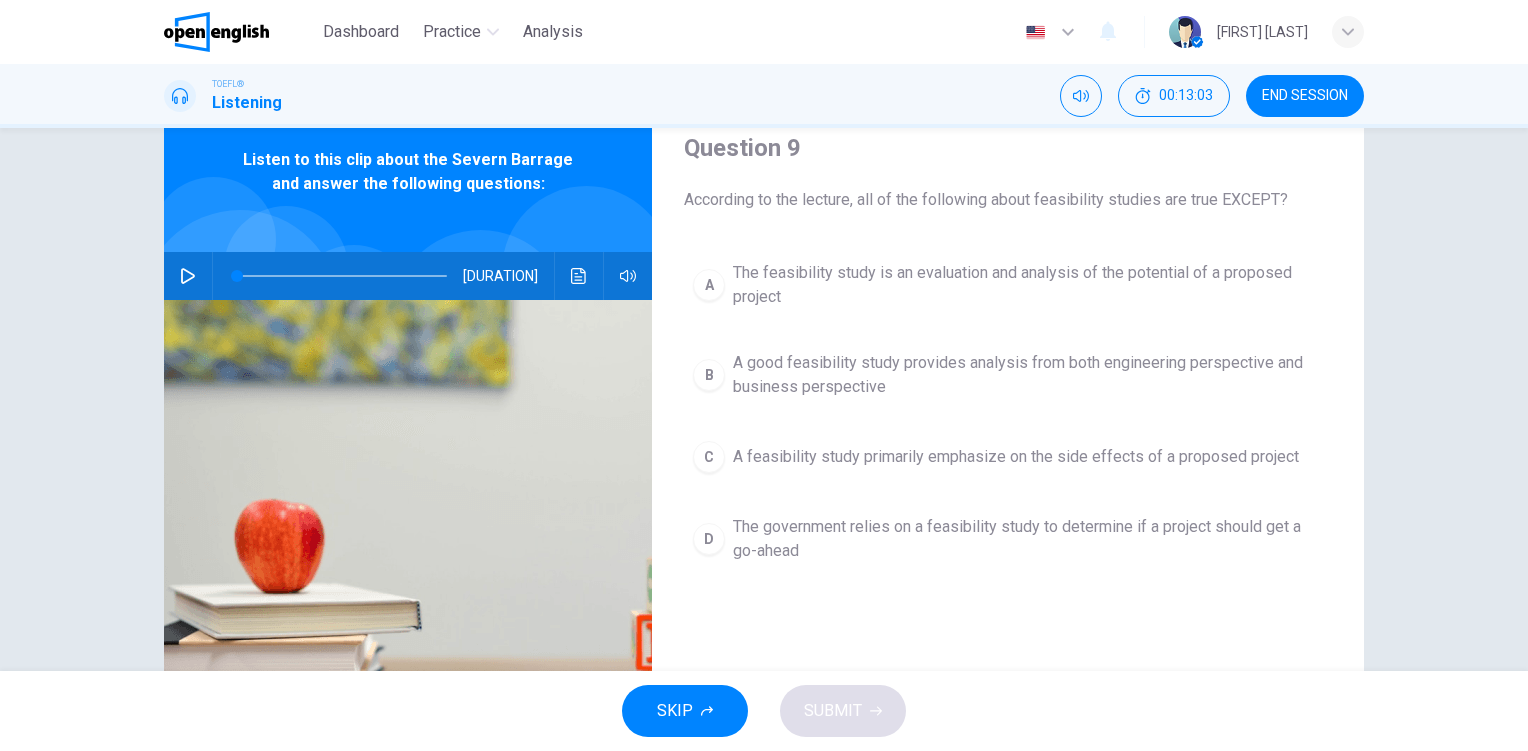 click on "A feasibility study primarily emphasize on the side effects of a proposed project" at bounding box center [1028, 285] 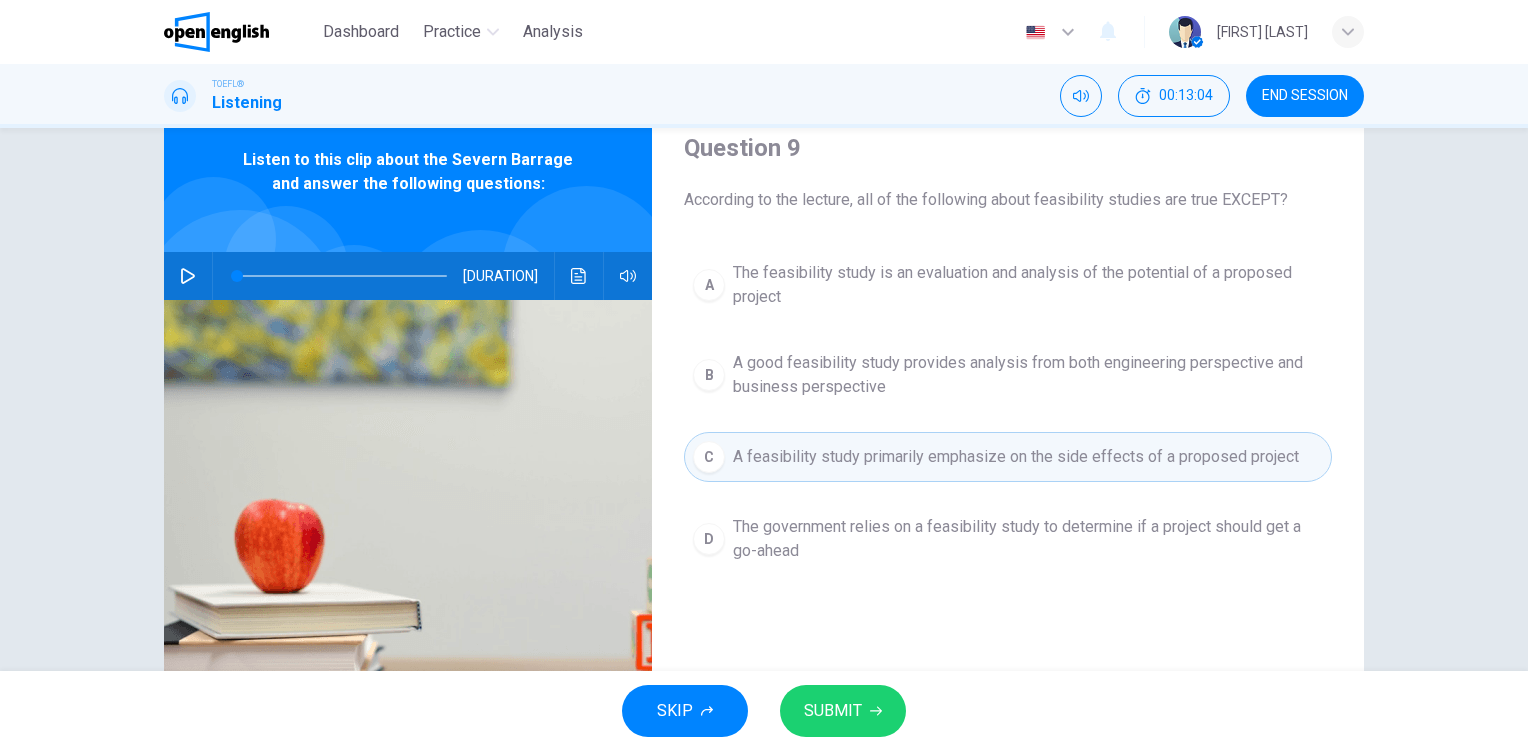 click on "SUBMIT" at bounding box center [843, 711] 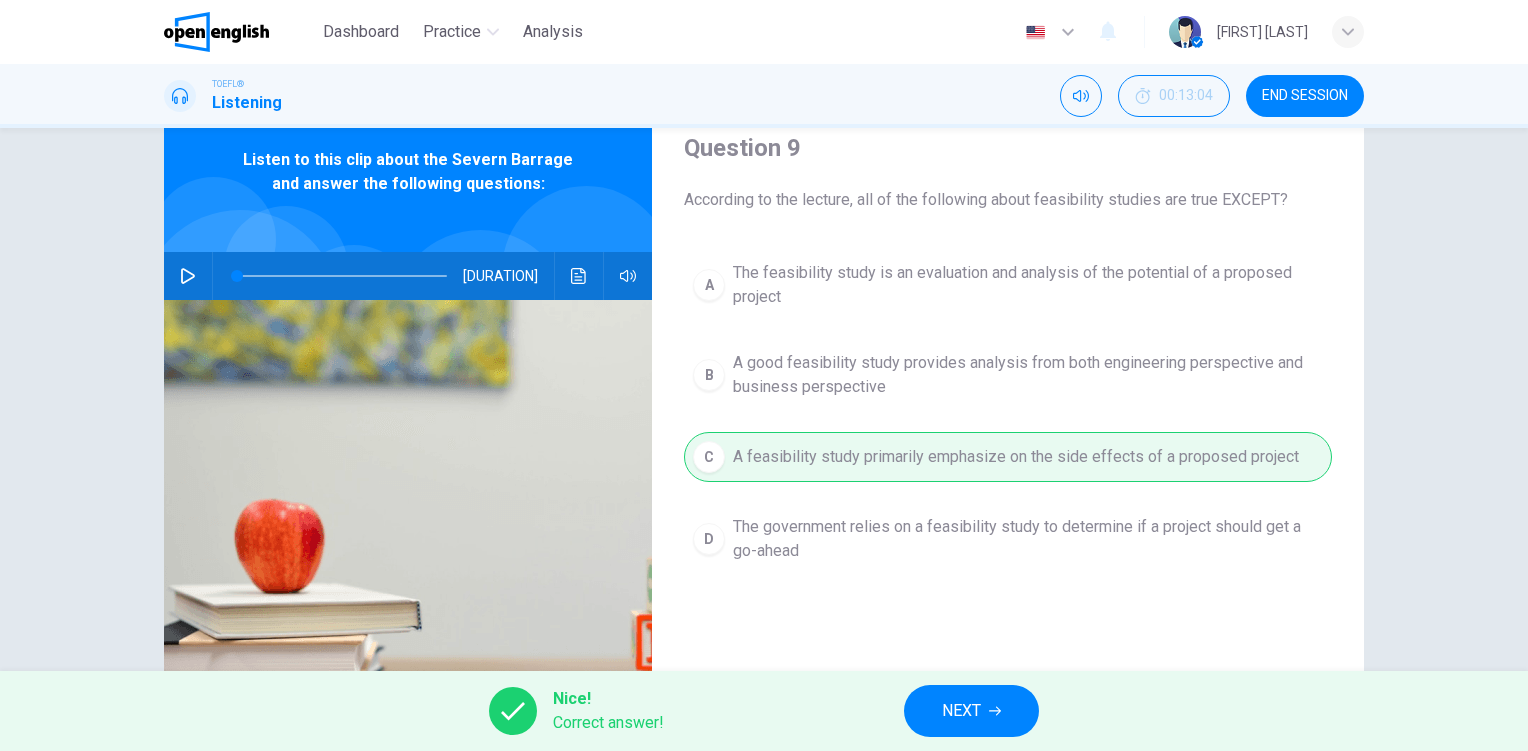 drag, startPoint x: 1056, startPoint y: 702, endPoint x: 937, endPoint y: 721, distance: 120.50726 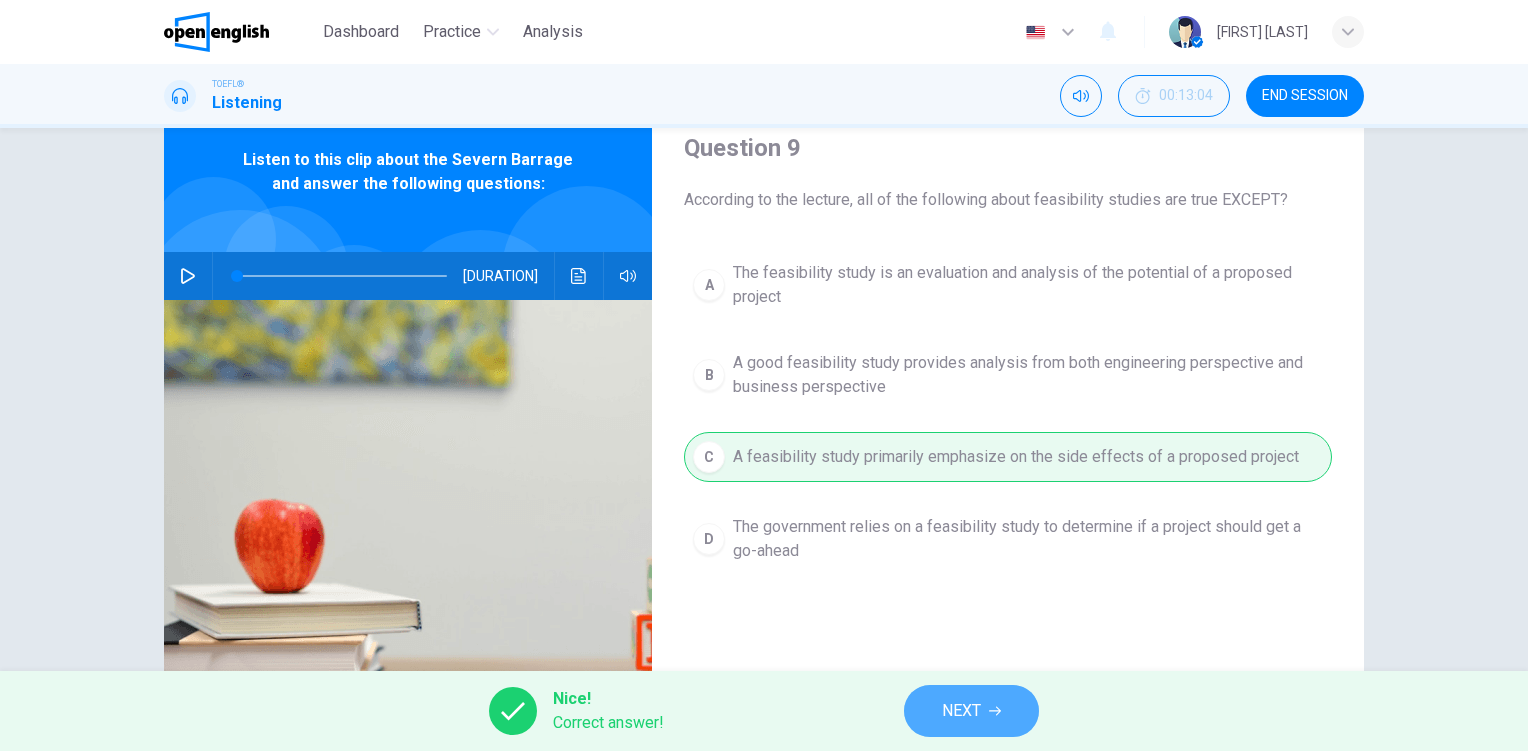 click on "NEXT" at bounding box center (971, 711) 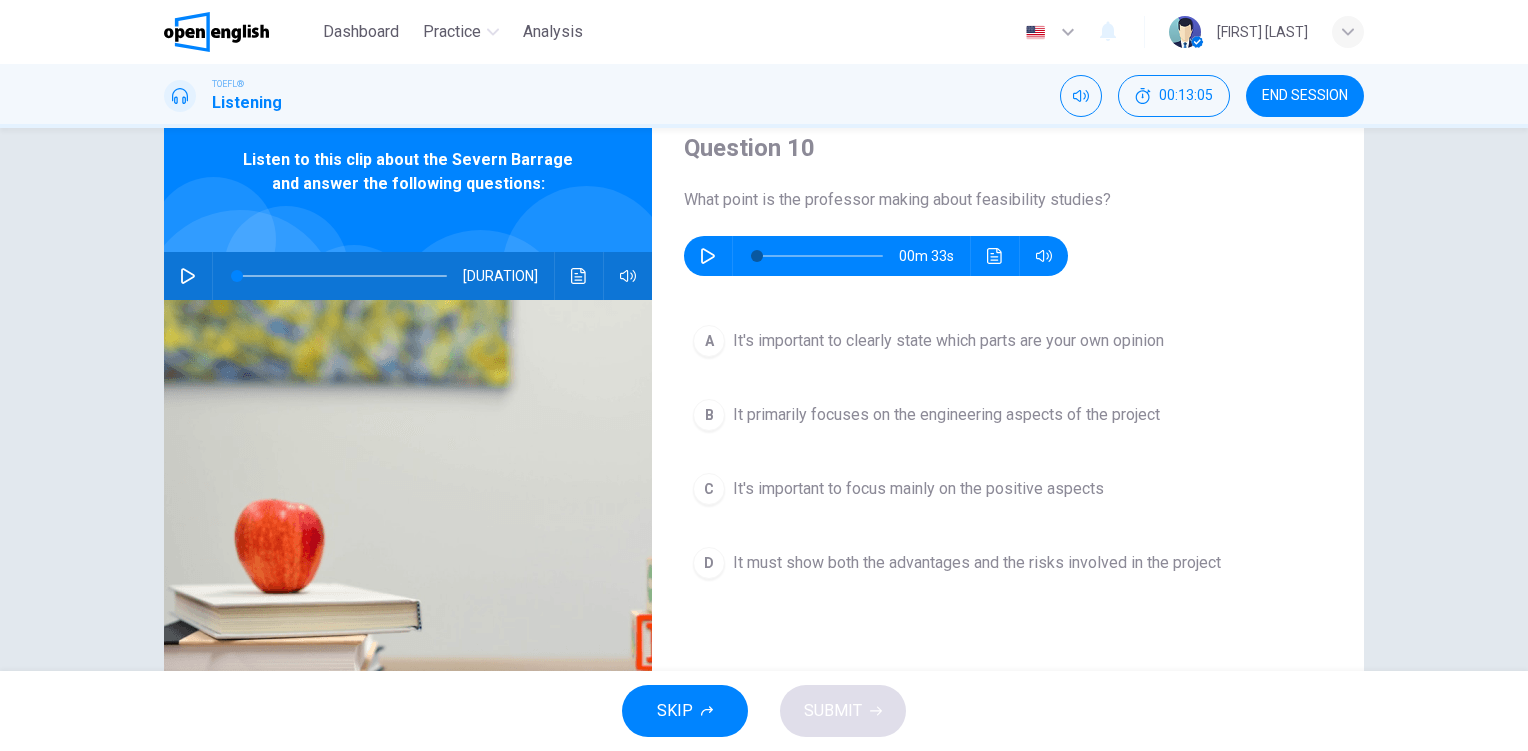 click on "00m 33s" at bounding box center [876, 256] 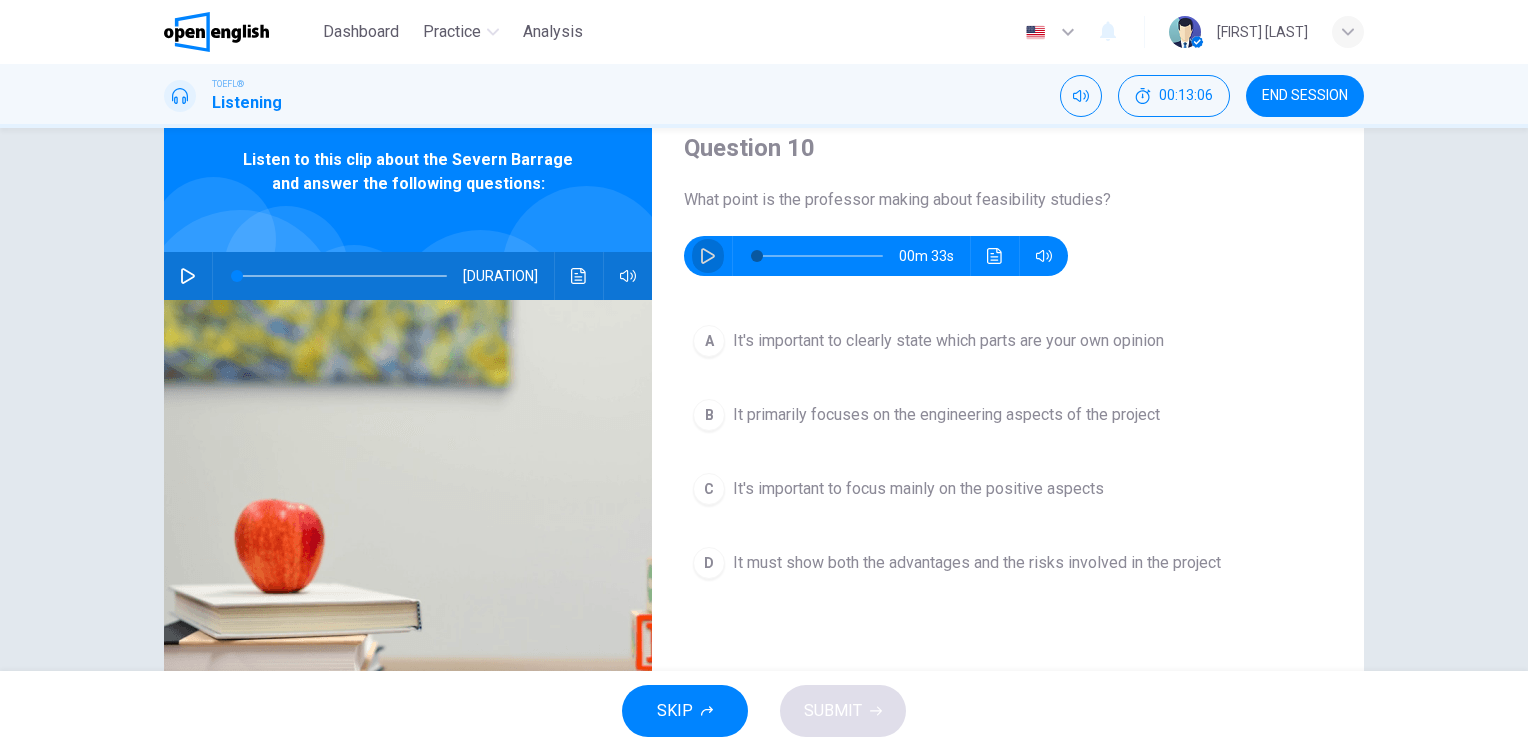 click at bounding box center [708, 256] 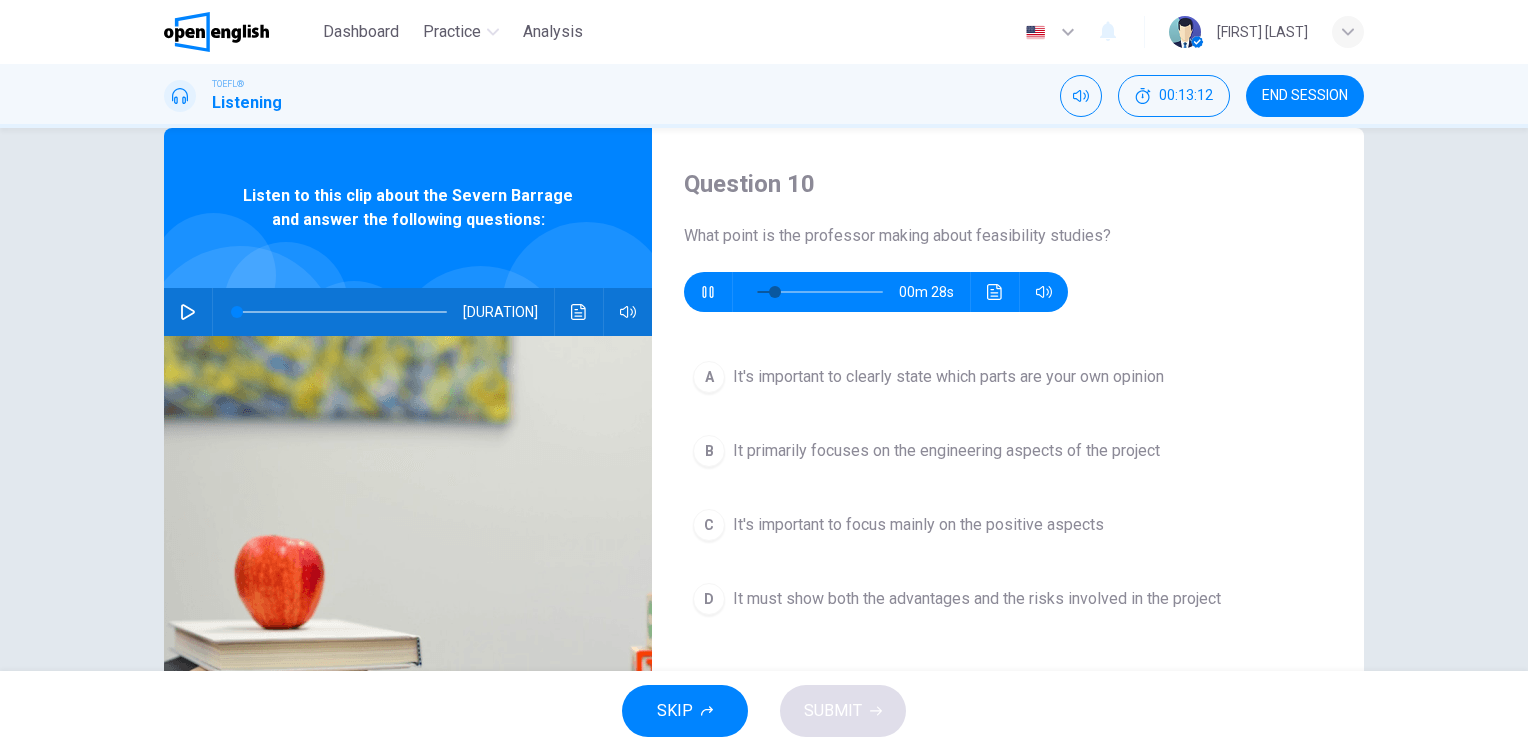 scroll, scrollTop: 60, scrollLeft: 0, axis: vertical 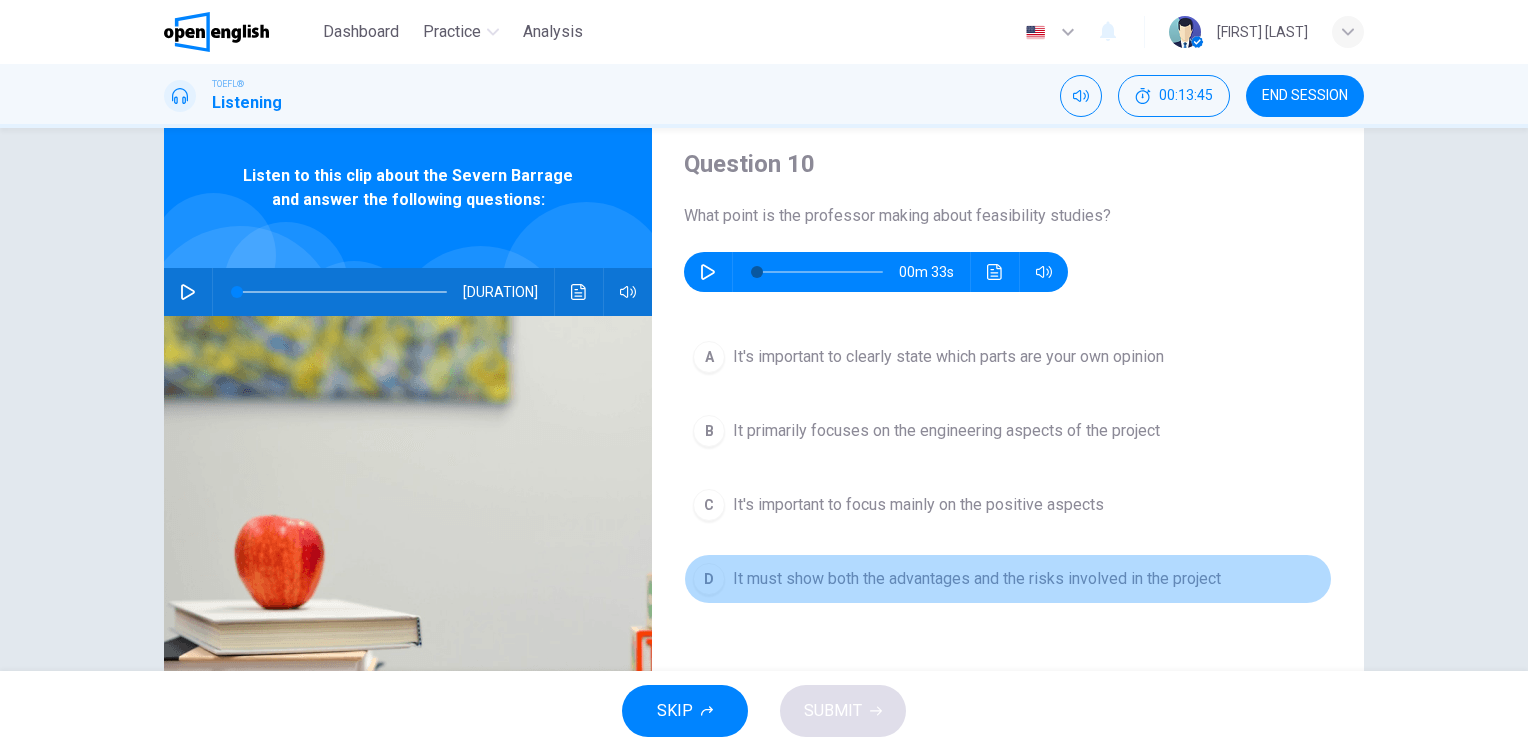 click on "D It must show both the advantages and the risks involved in the project" at bounding box center (1008, 579) 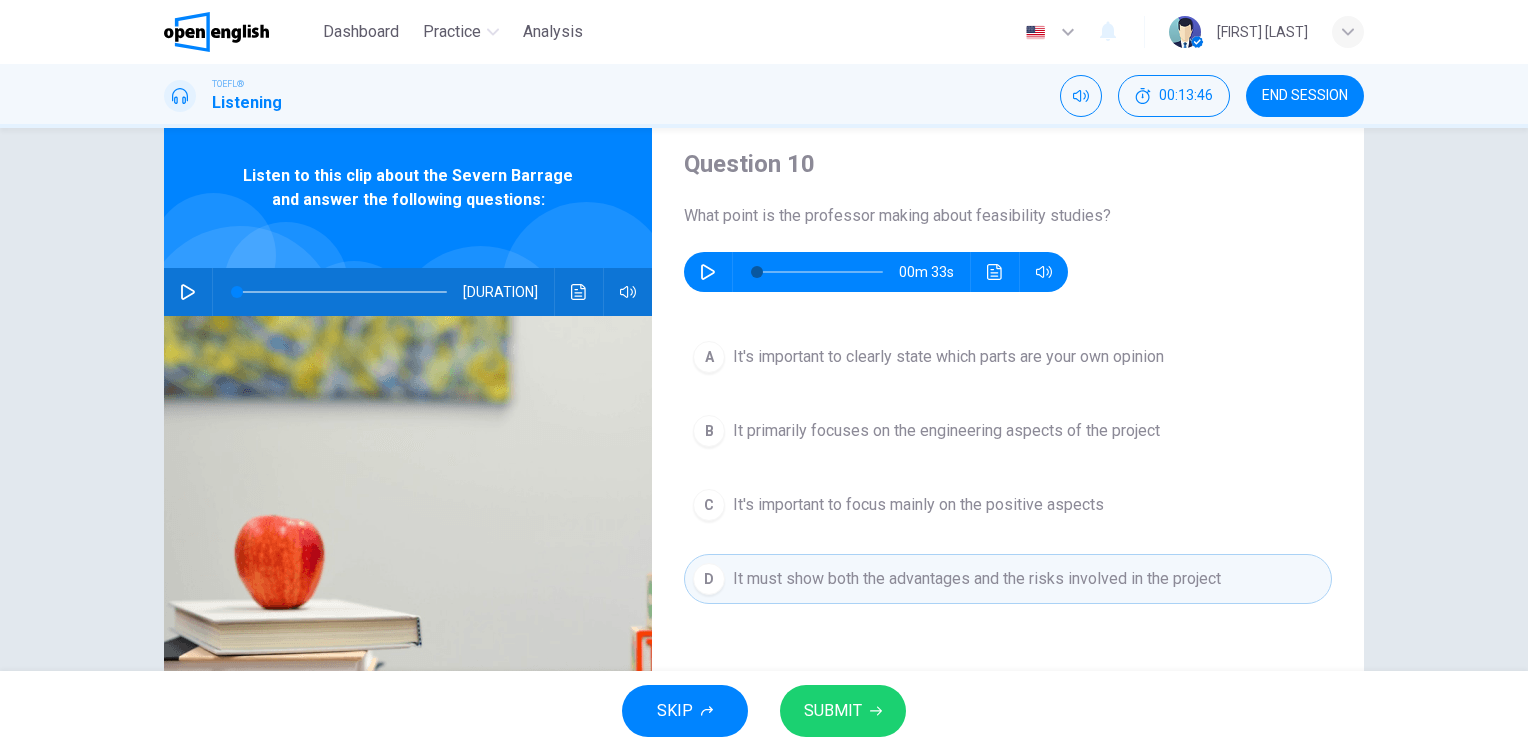 click on "SKIP SUBMIT" at bounding box center [764, 711] 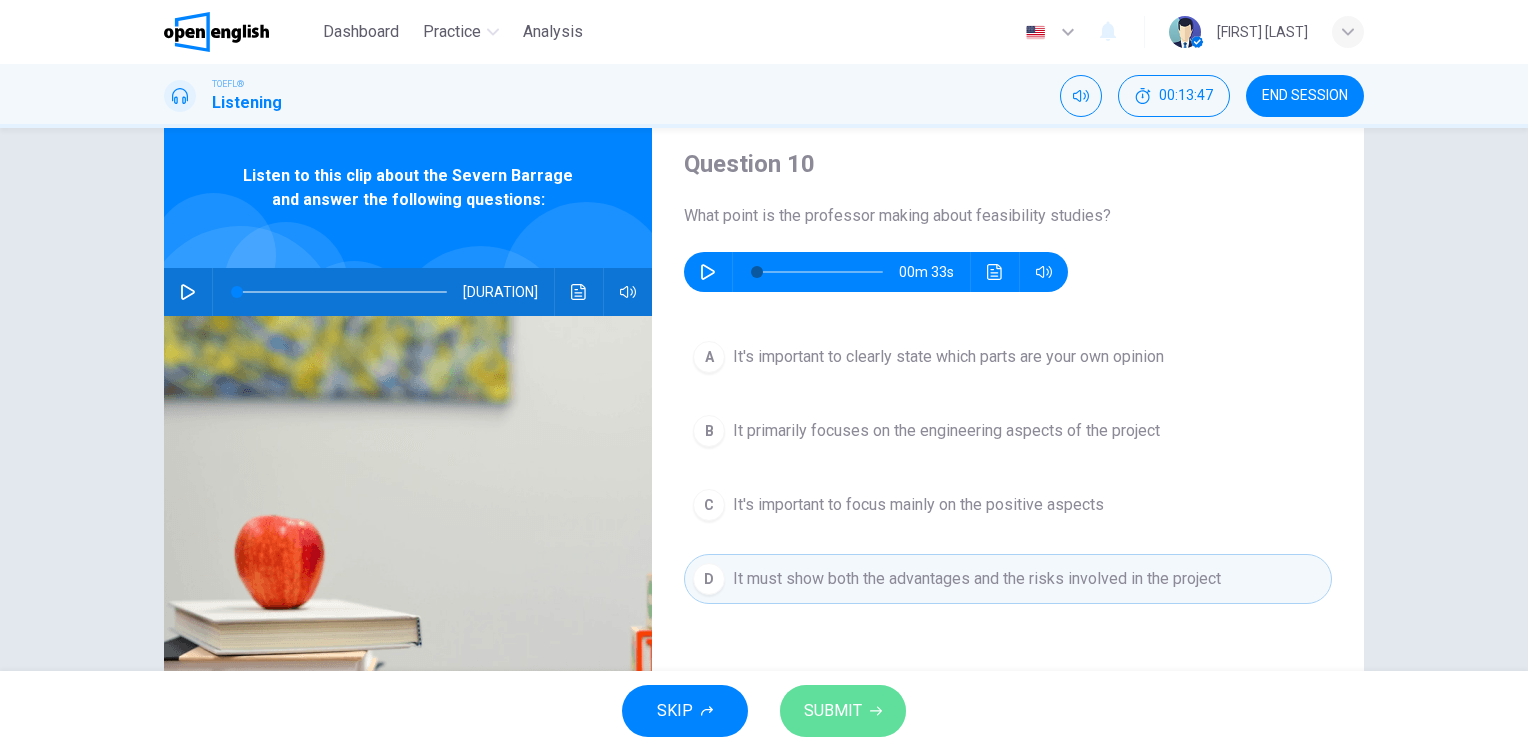 click on "SUBMIT" at bounding box center [843, 711] 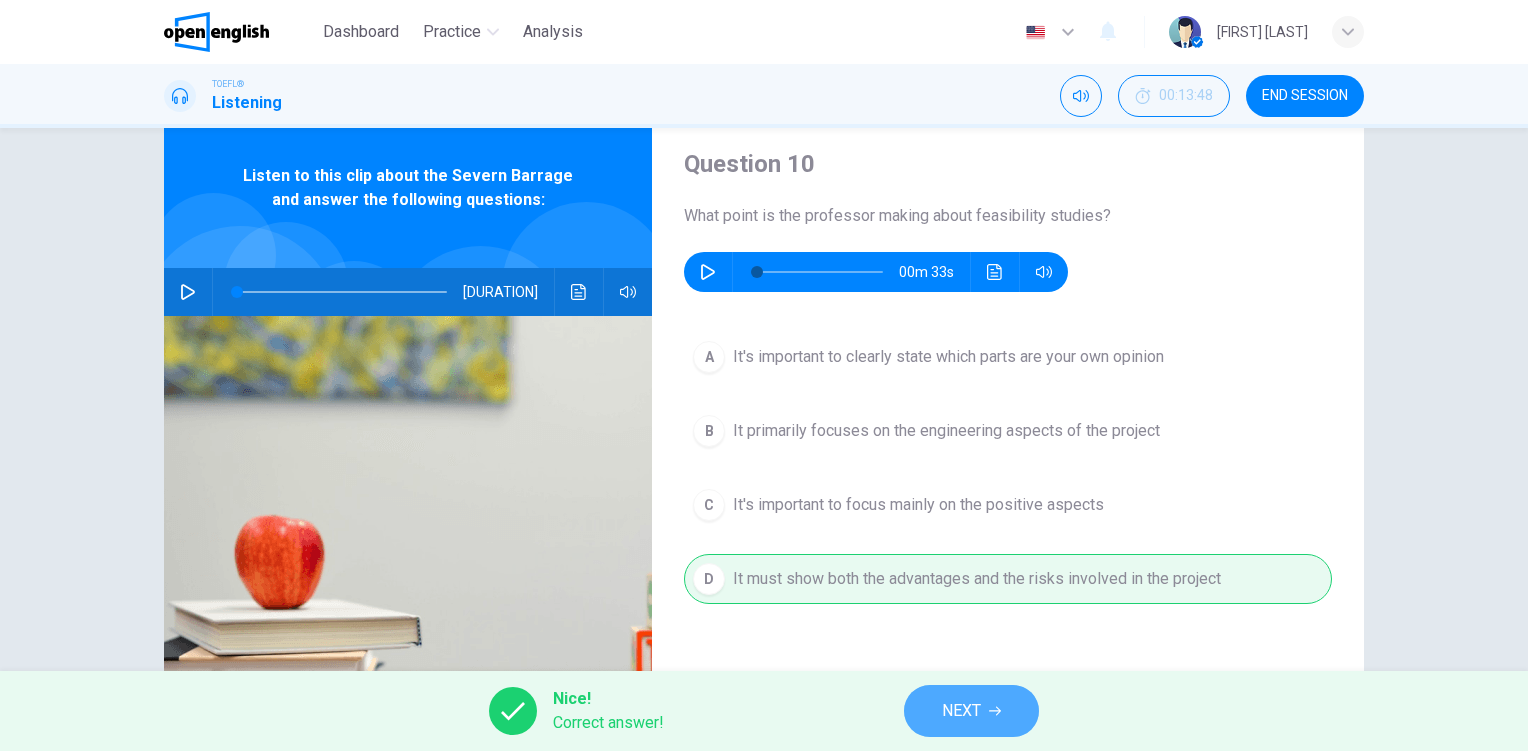 click on "NEXT" at bounding box center (971, 711) 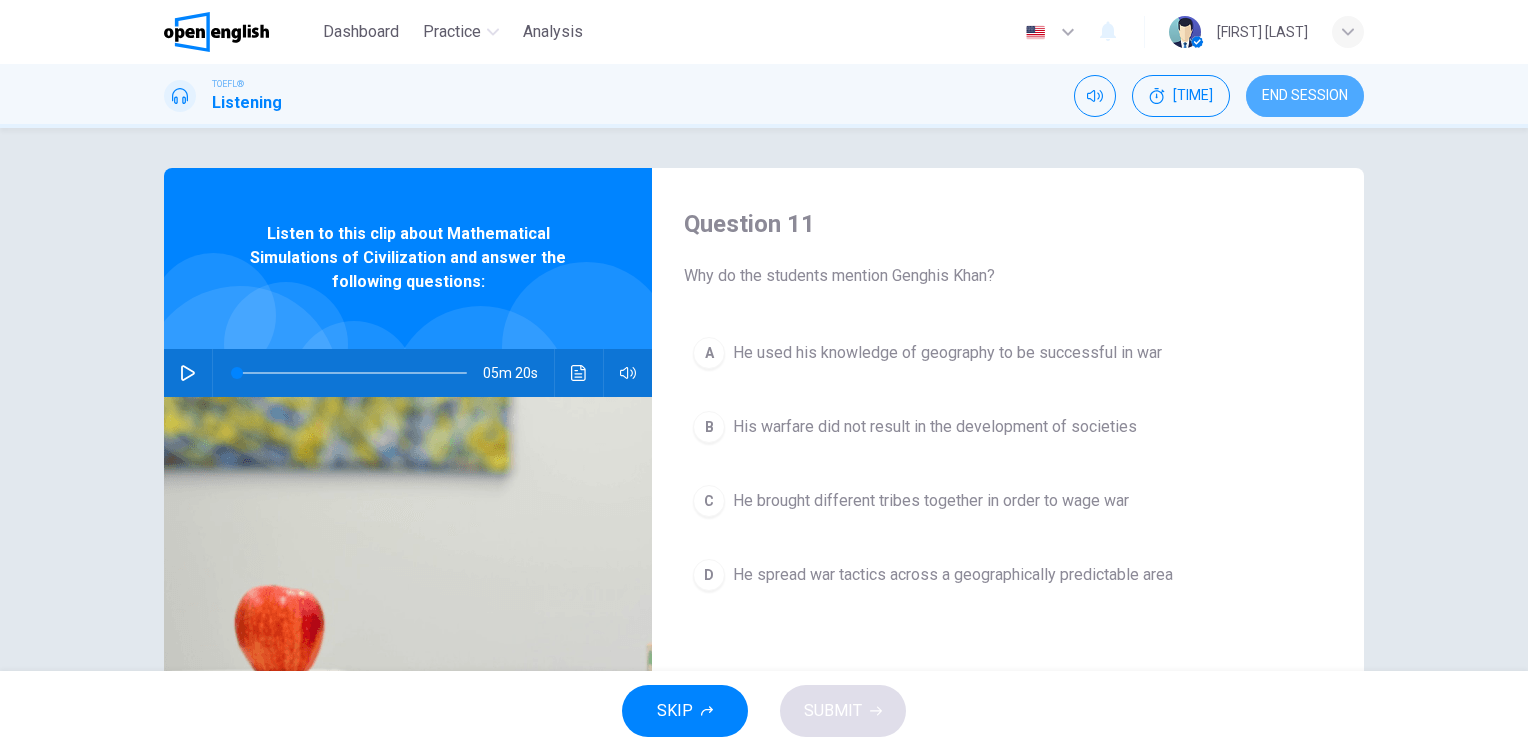 click on "END SESSION" at bounding box center [1305, 96] 